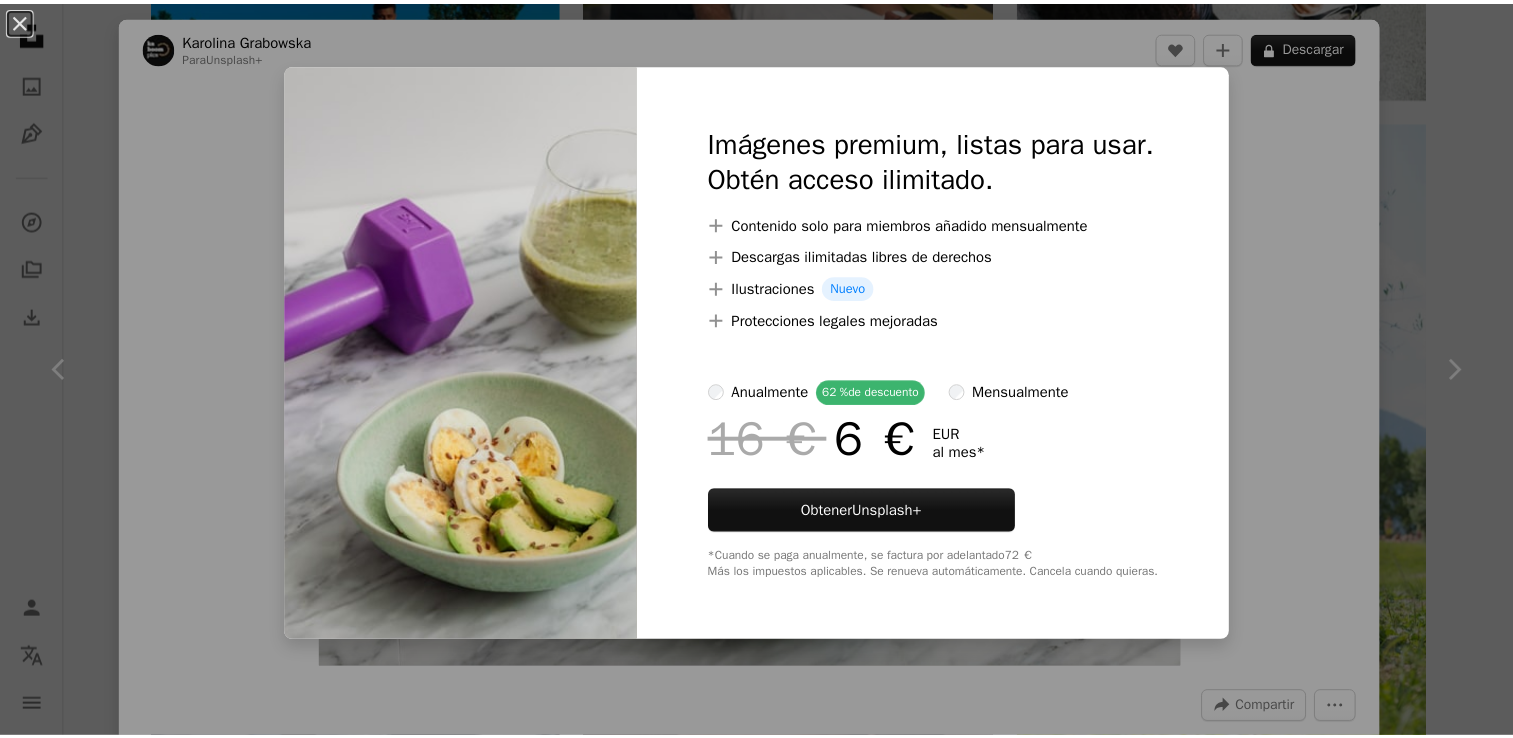 scroll, scrollTop: 19800, scrollLeft: 0, axis: vertical 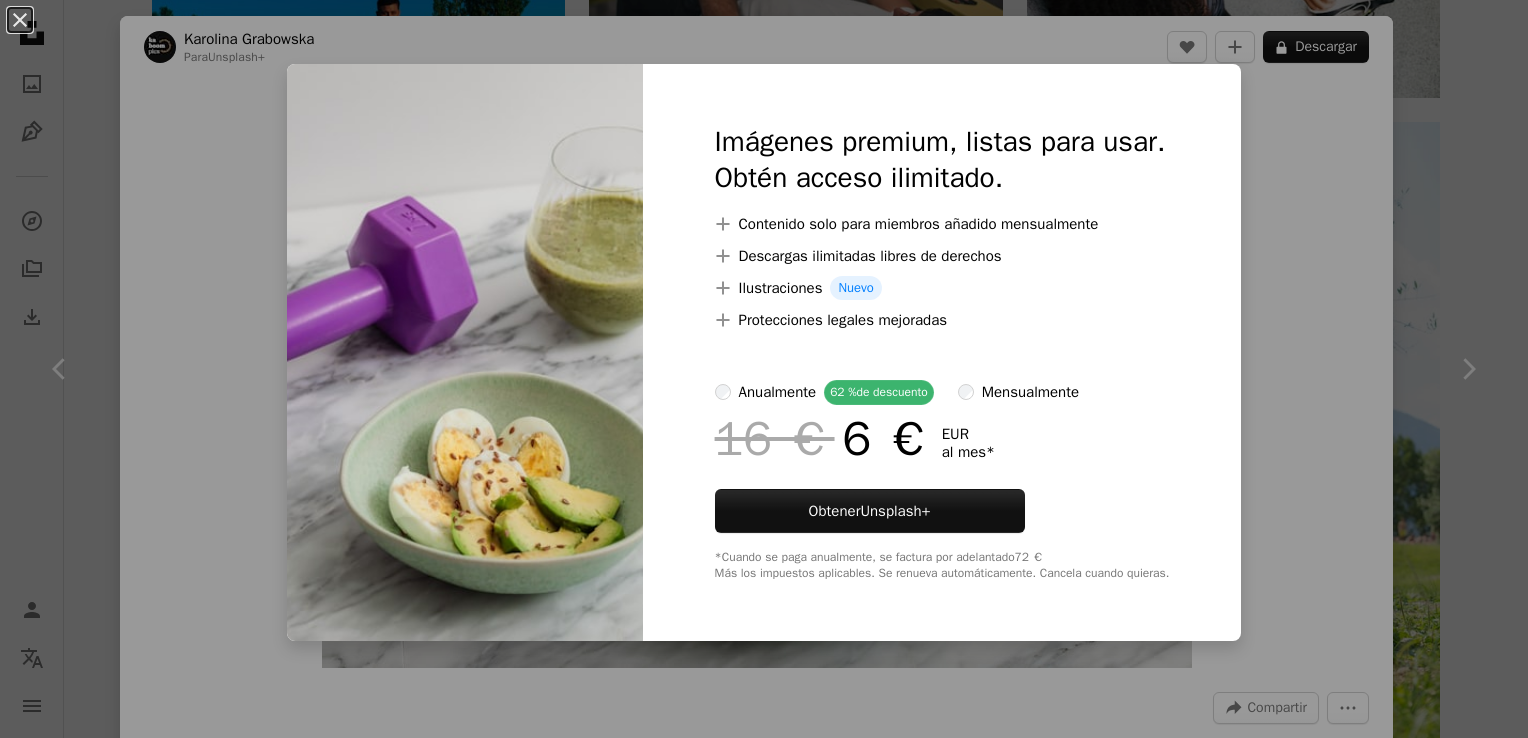 click on "An X shape Imágenes premium, listas para usar. Obtén acceso ilimitado. A plus sign Contenido solo para miembros añadido mensualmente A plus sign Descargas ilimitadas libres de derechos A plus sign Ilustraciones  Nuevo A plus sign Protecciones legales mejoradas anualmente 62 %  de descuento mensualmente 16 €   6 € EUR al mes * Obtener  Unsplash+ *Cuando se paga anualmente, se factura por adelantado  72 € Más los impuestos aplicables. Se renueva automáticamente. Cancela cuando quieras." at bounding box center (764, 369) 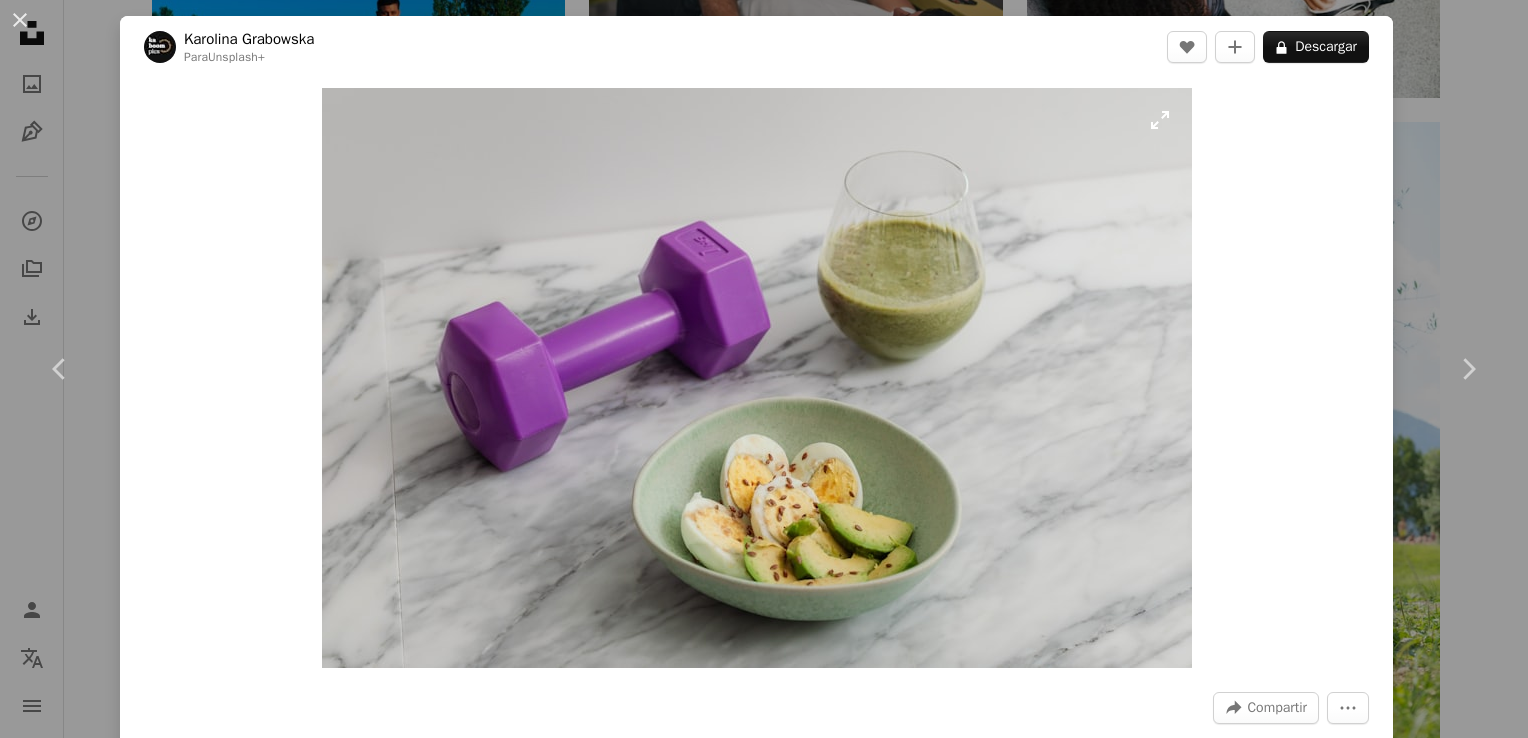type 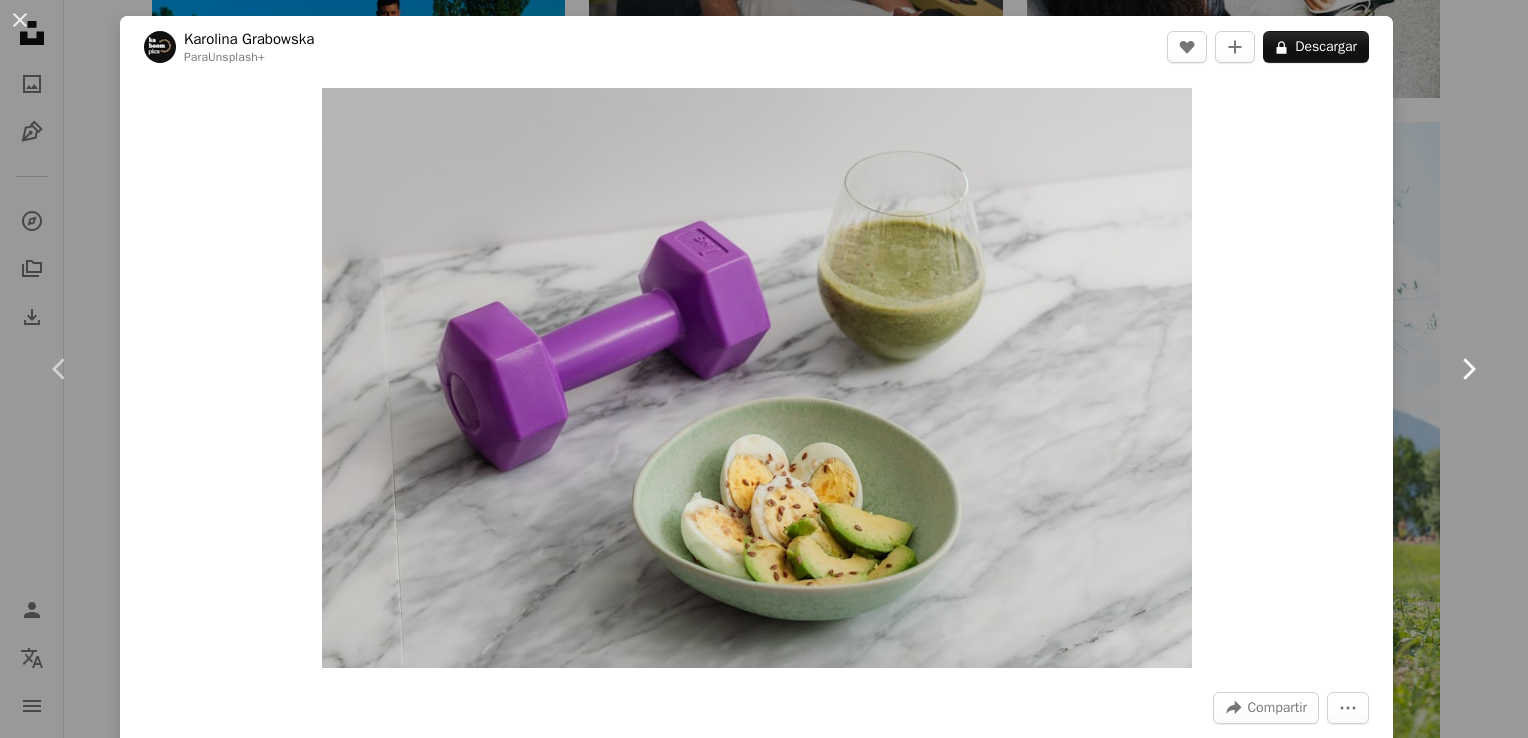 click on "Chevron right" at bounding box center [1468, 369] 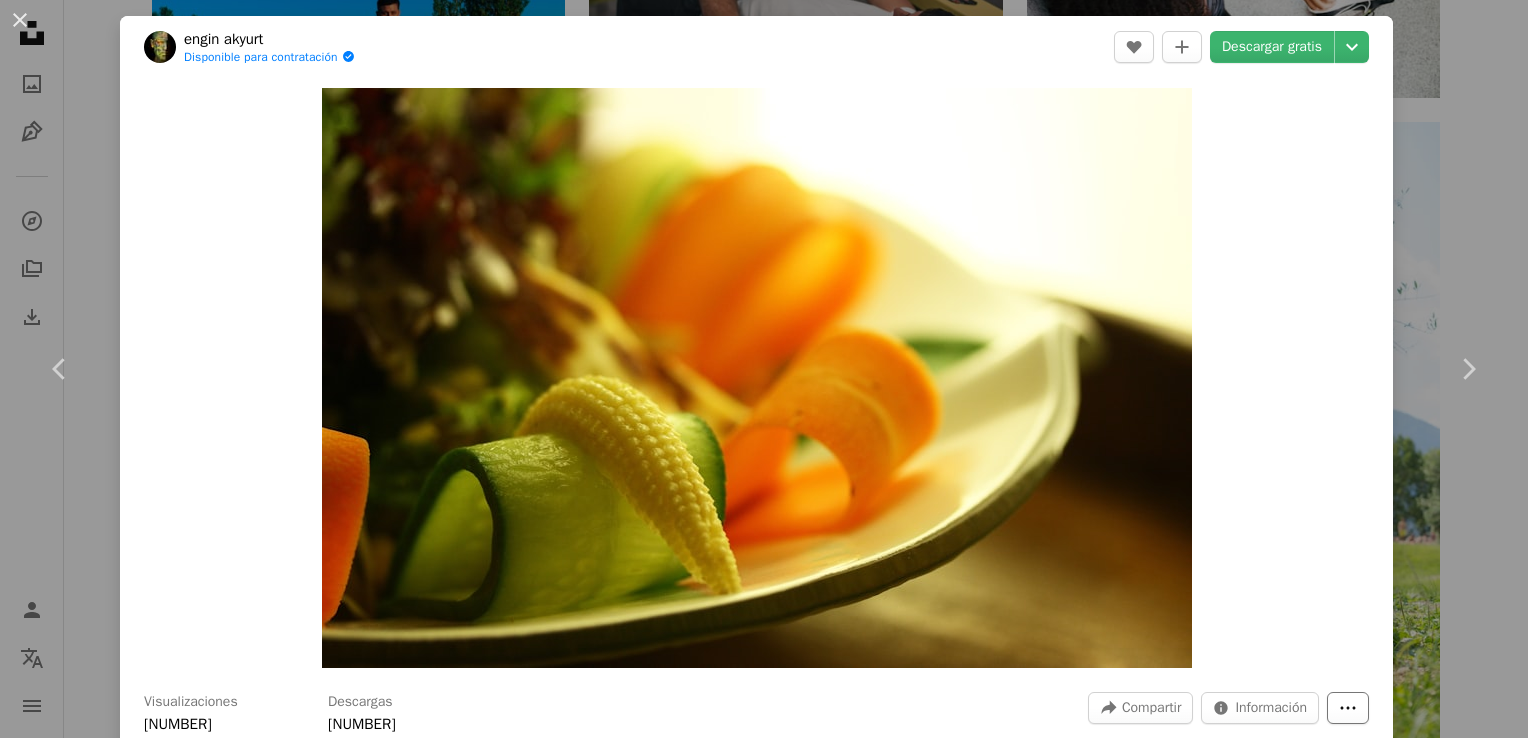 click on "More Actions" 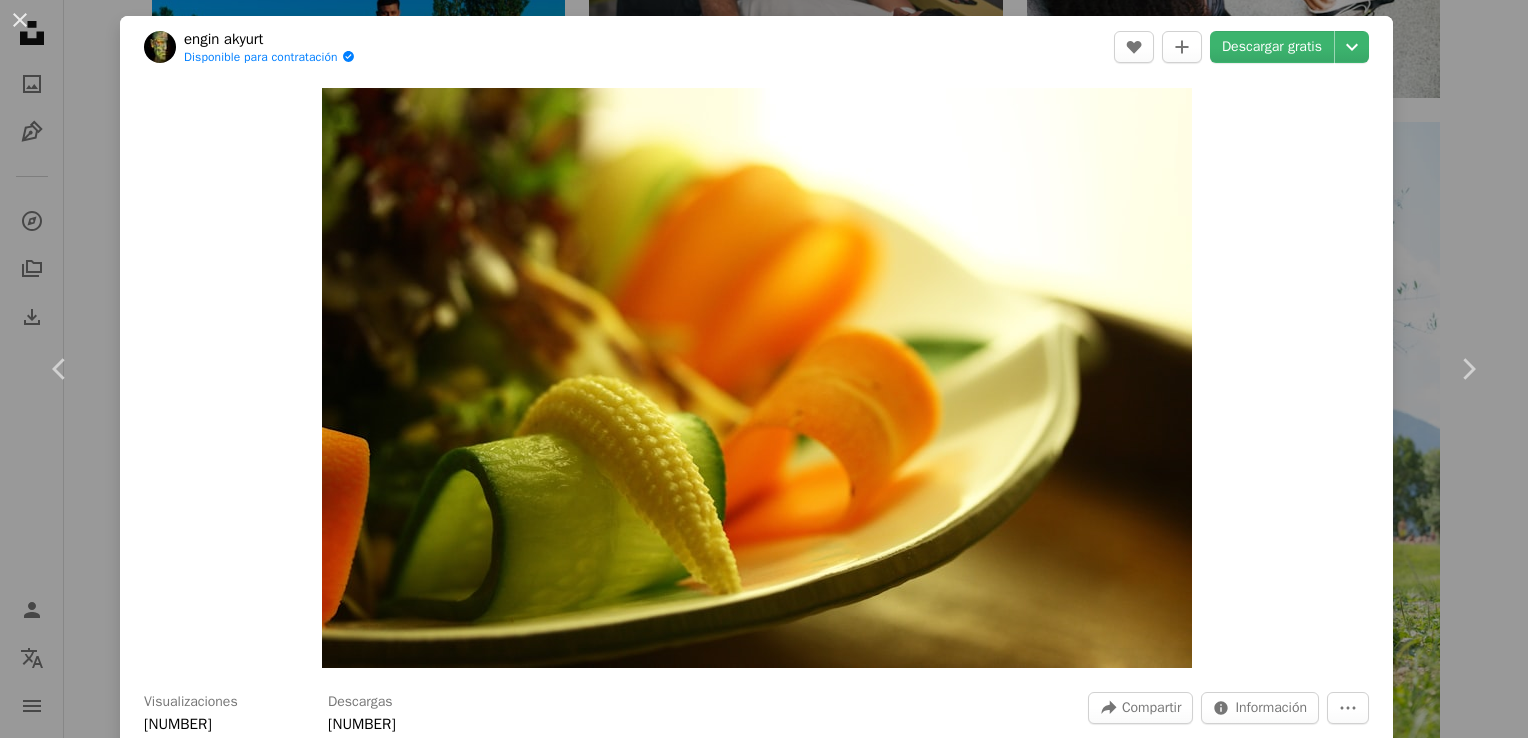 click on "[FIRST] [LAST]" at bounding box center [764, 369] 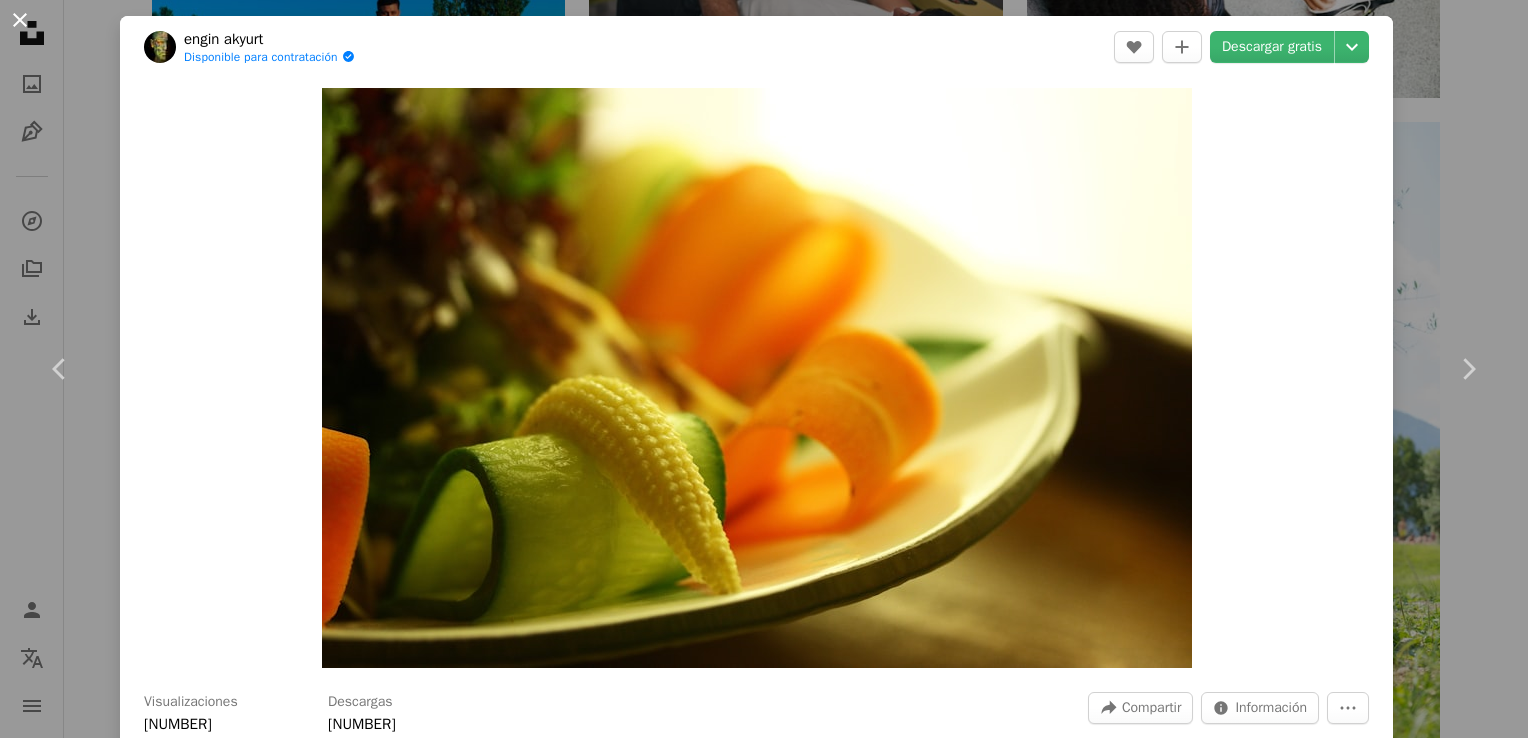 click on "An X shape" at bounding box center [20, 20] 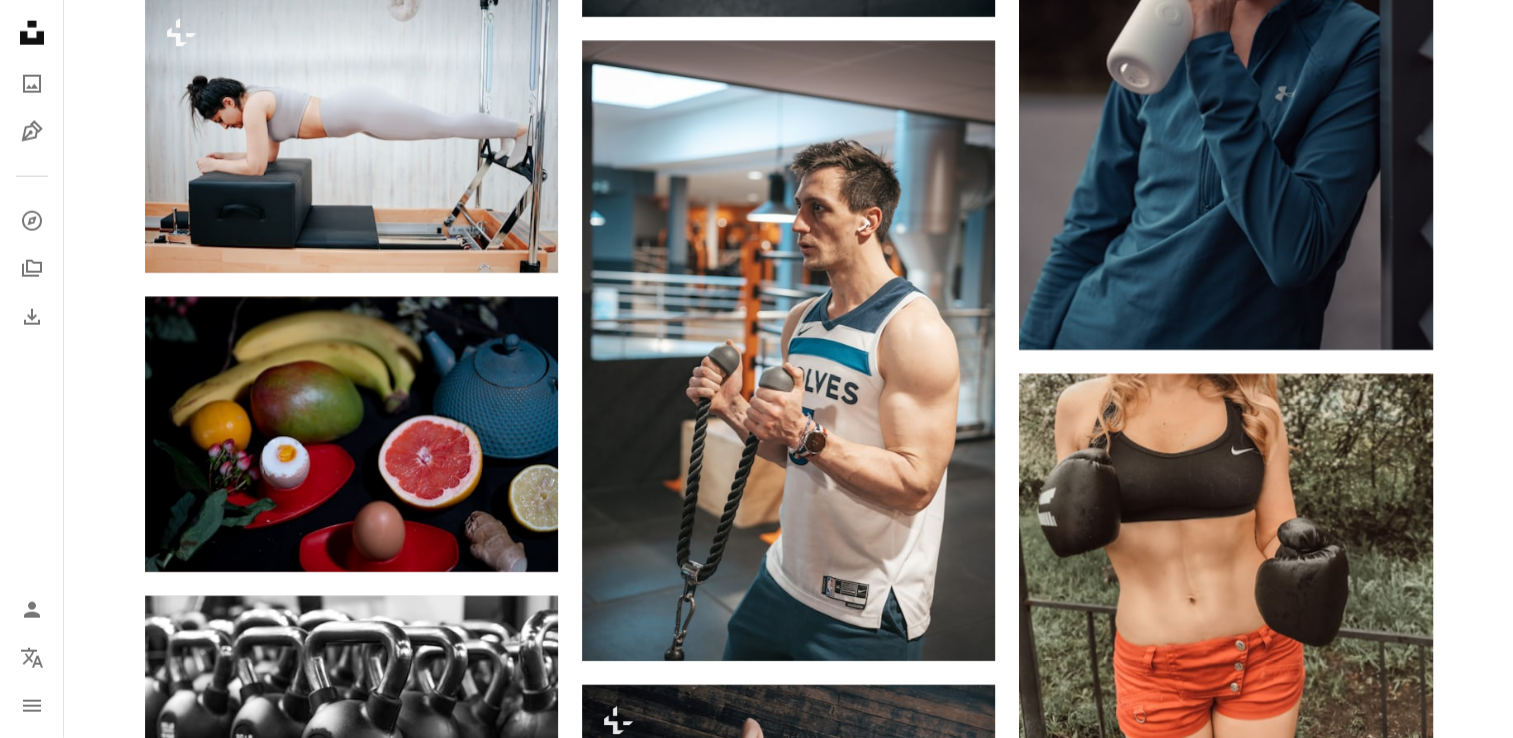 scroll, scrollTop: 12300, scrollLeft: 0, axis: vertical 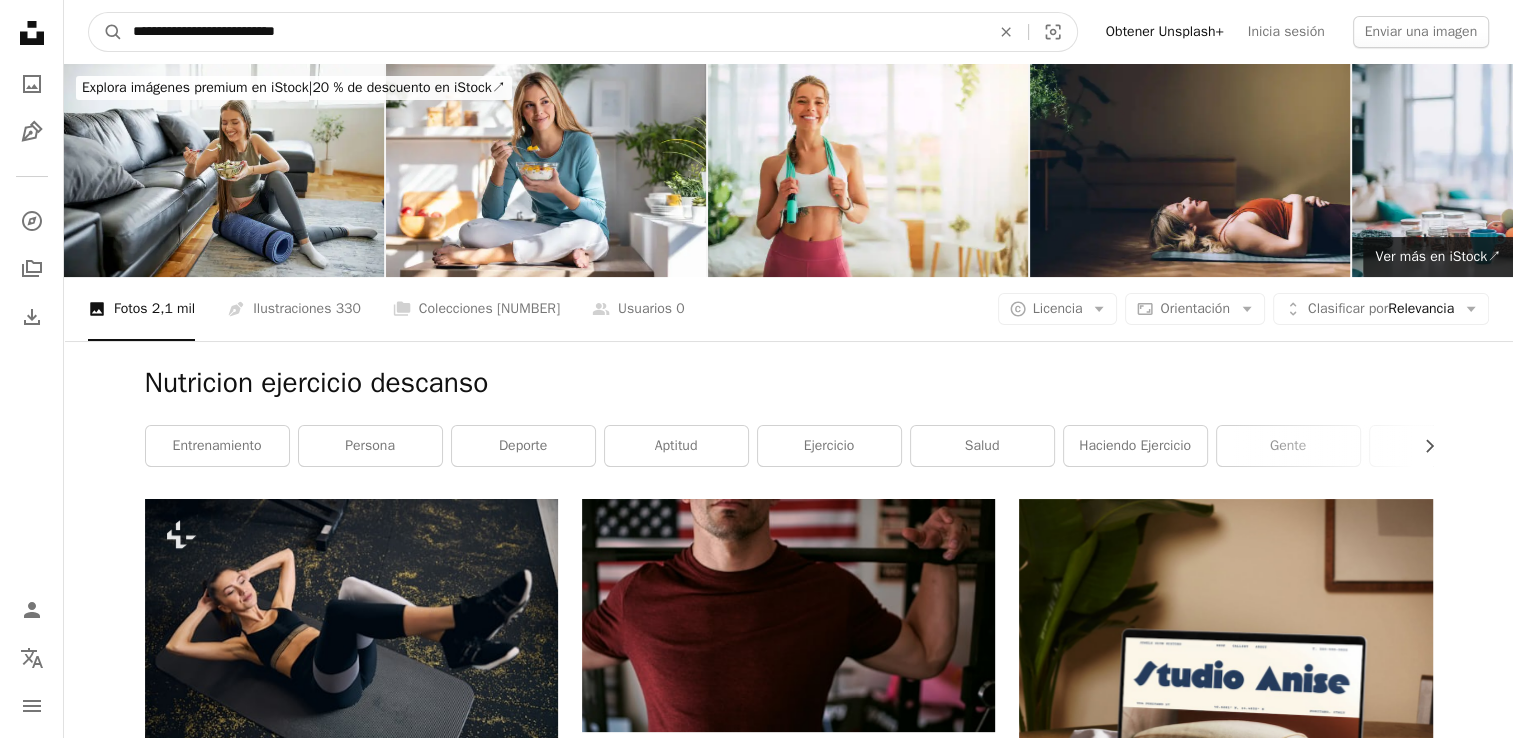 click on "**********" at bounding box center [553, 32] 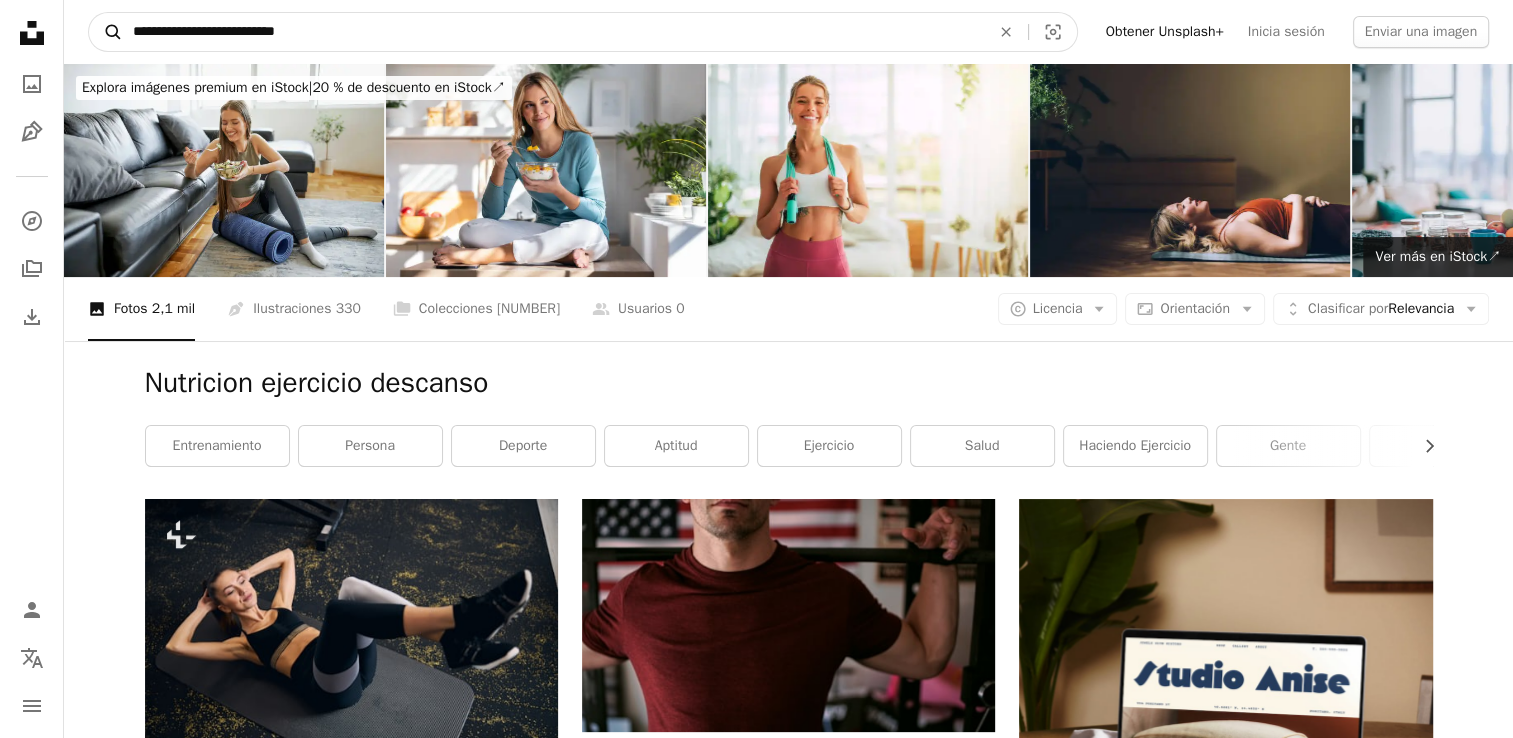 drag, startPoint x: 444, startPoint y: 34, endPoint x: 98, endPoint y: 18, distance: 346.36975 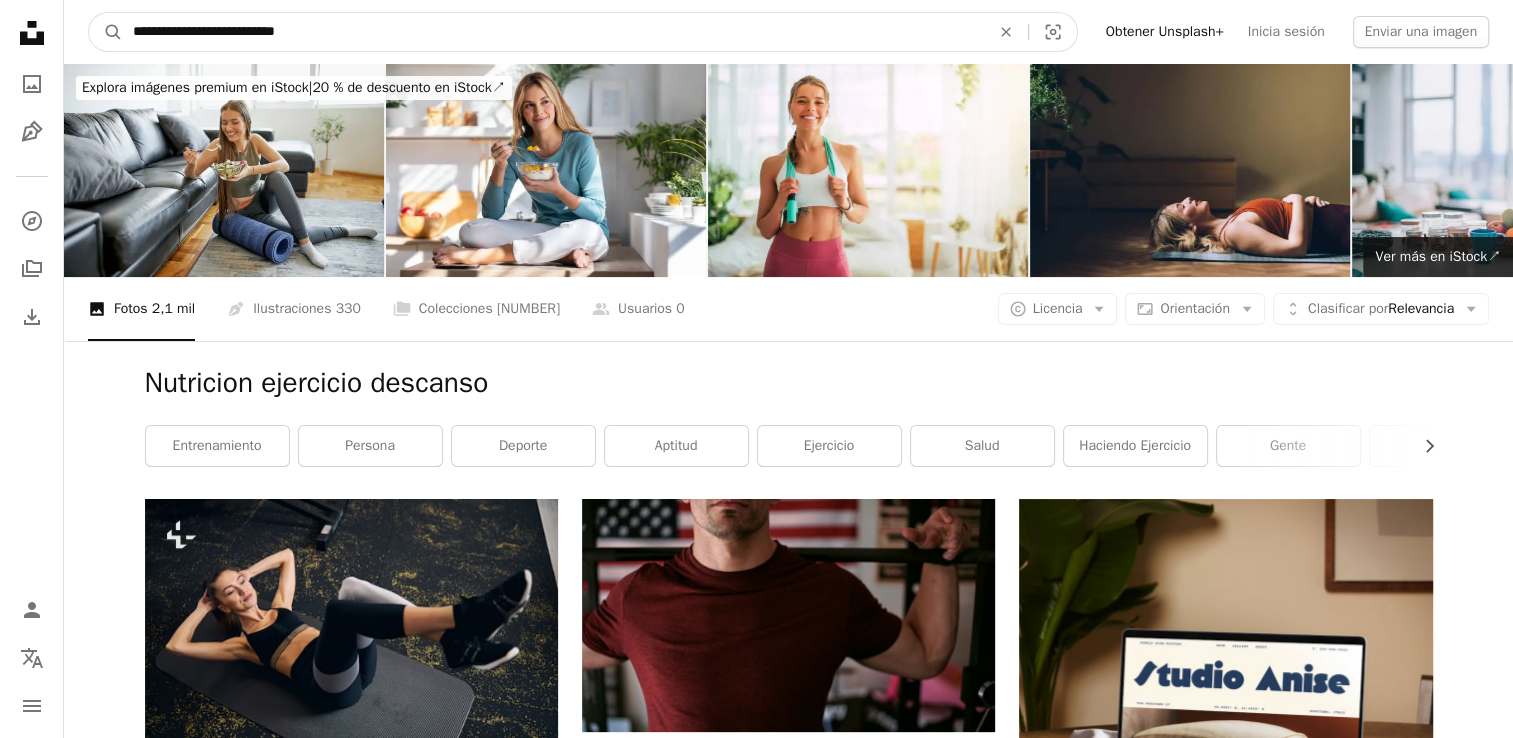 click on "**********" at bounding box center (553, 32) 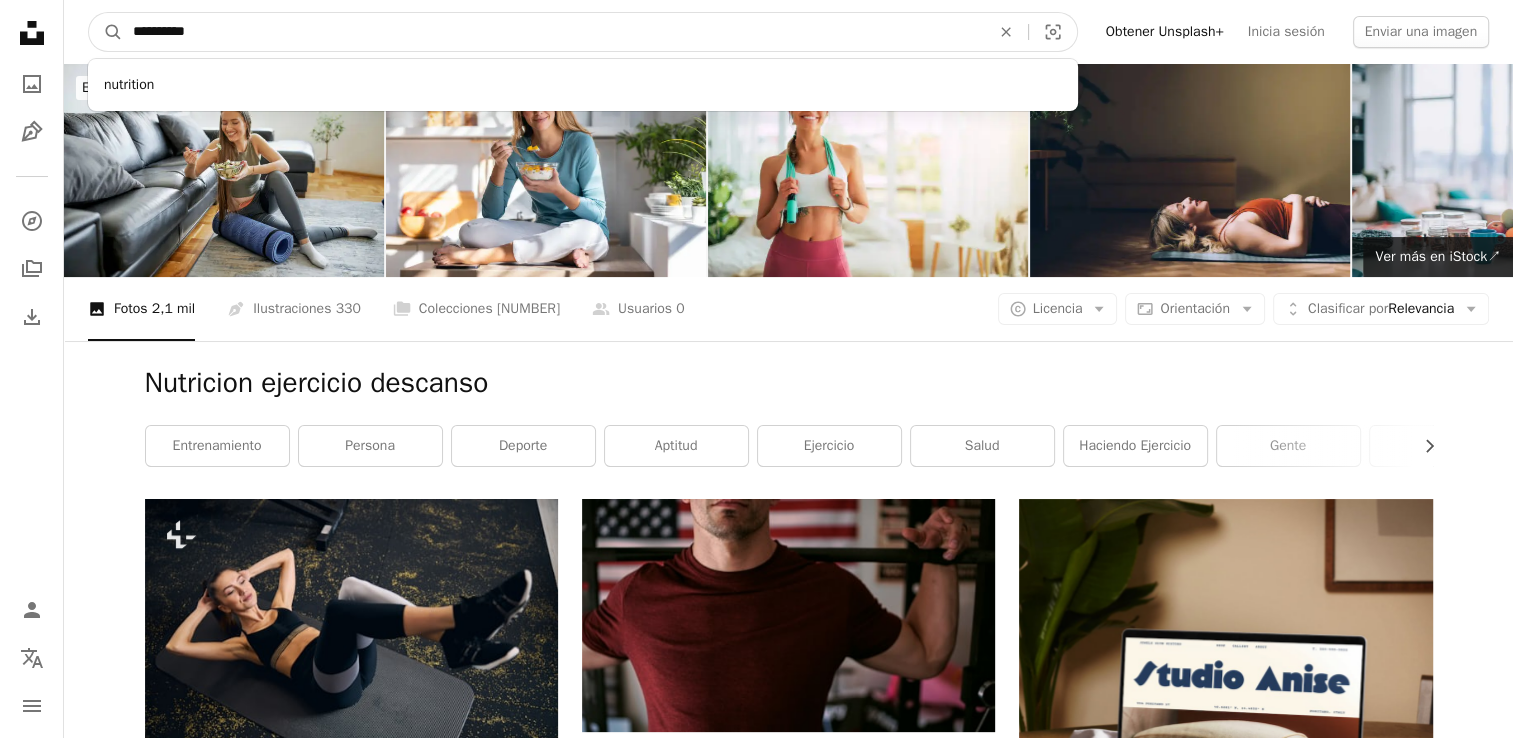 type on "*********" 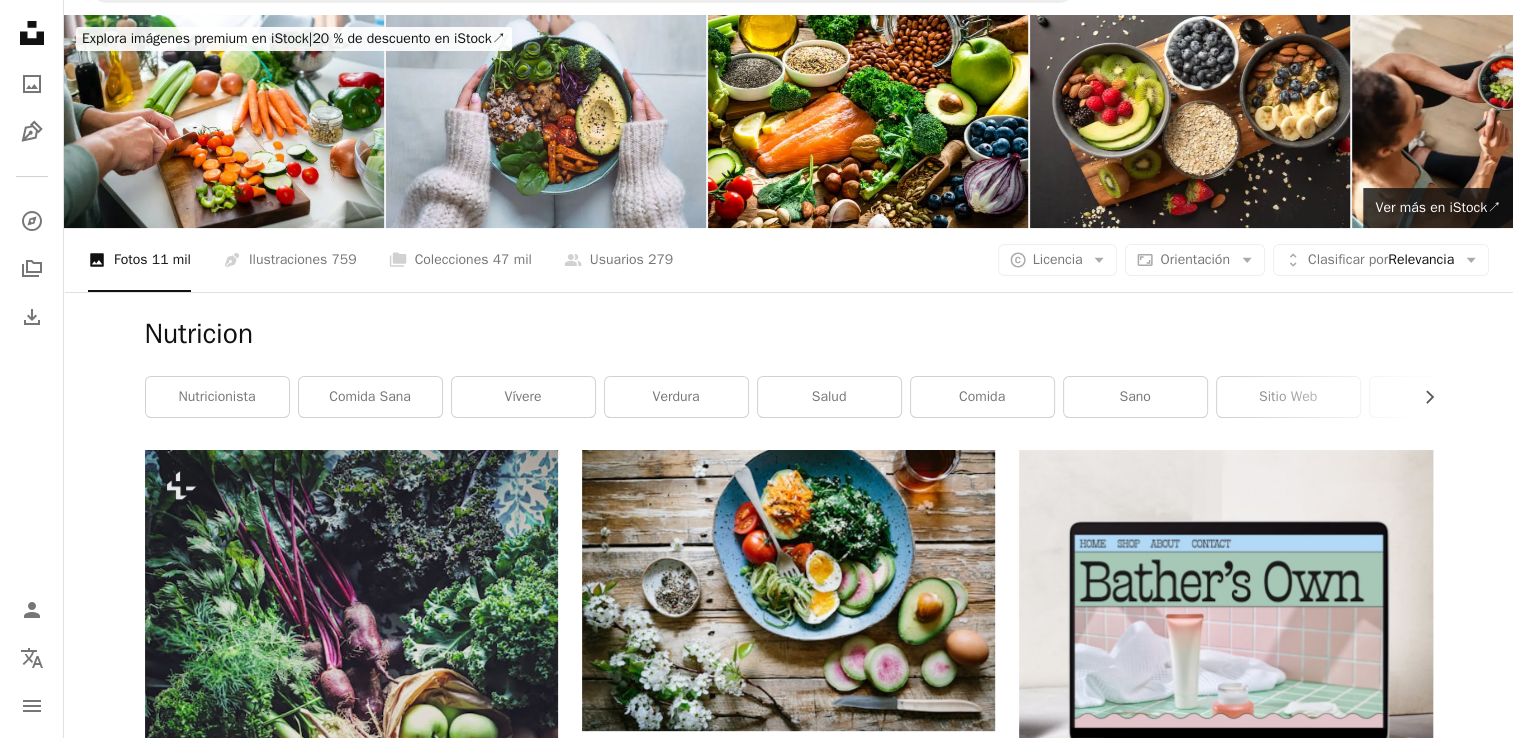 scroll, scrollTop: 0, scrollLeft: 0, axis: both 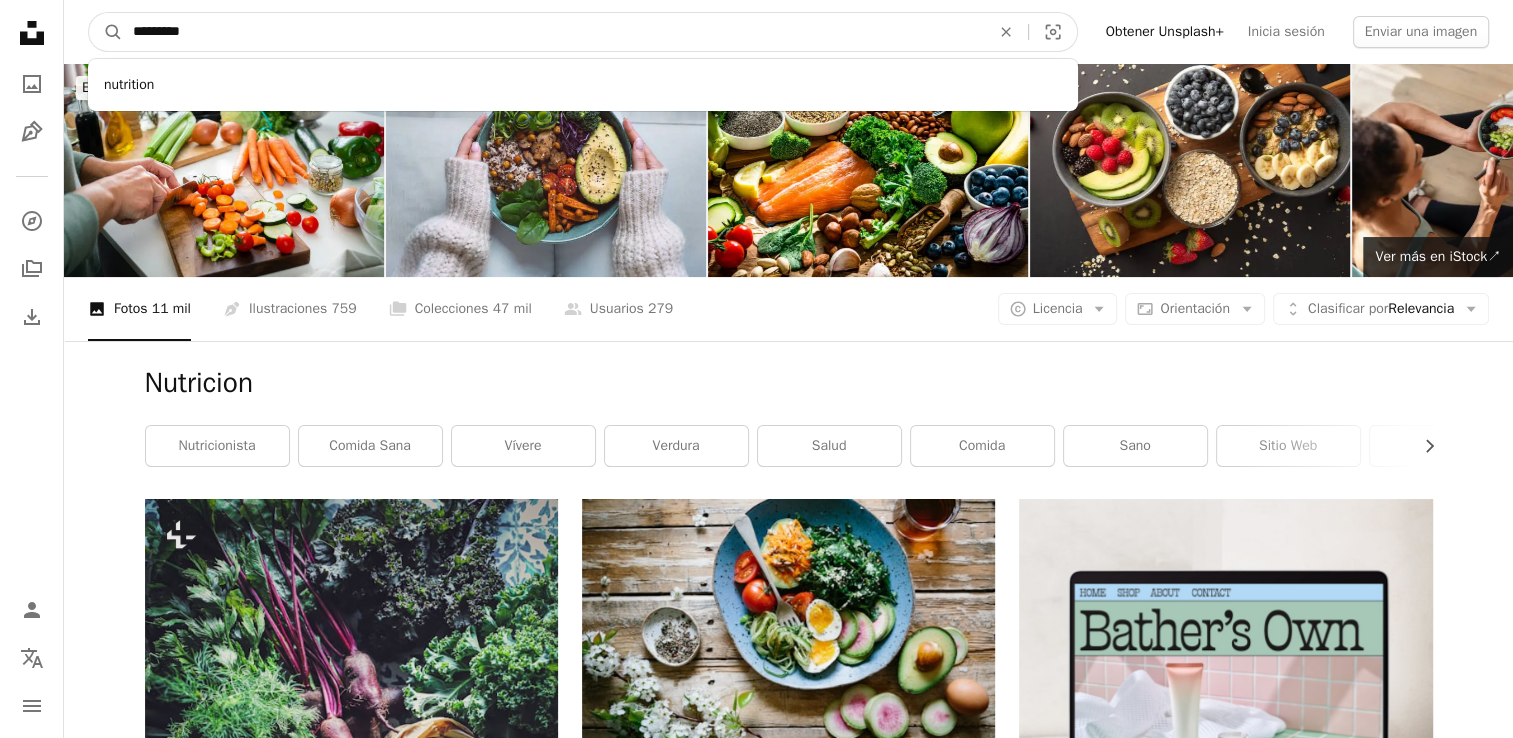 drag, startPoint x: 270, startPoint y: 32, endPoint x: 123, endPoint y: 25, distance: 147.16656 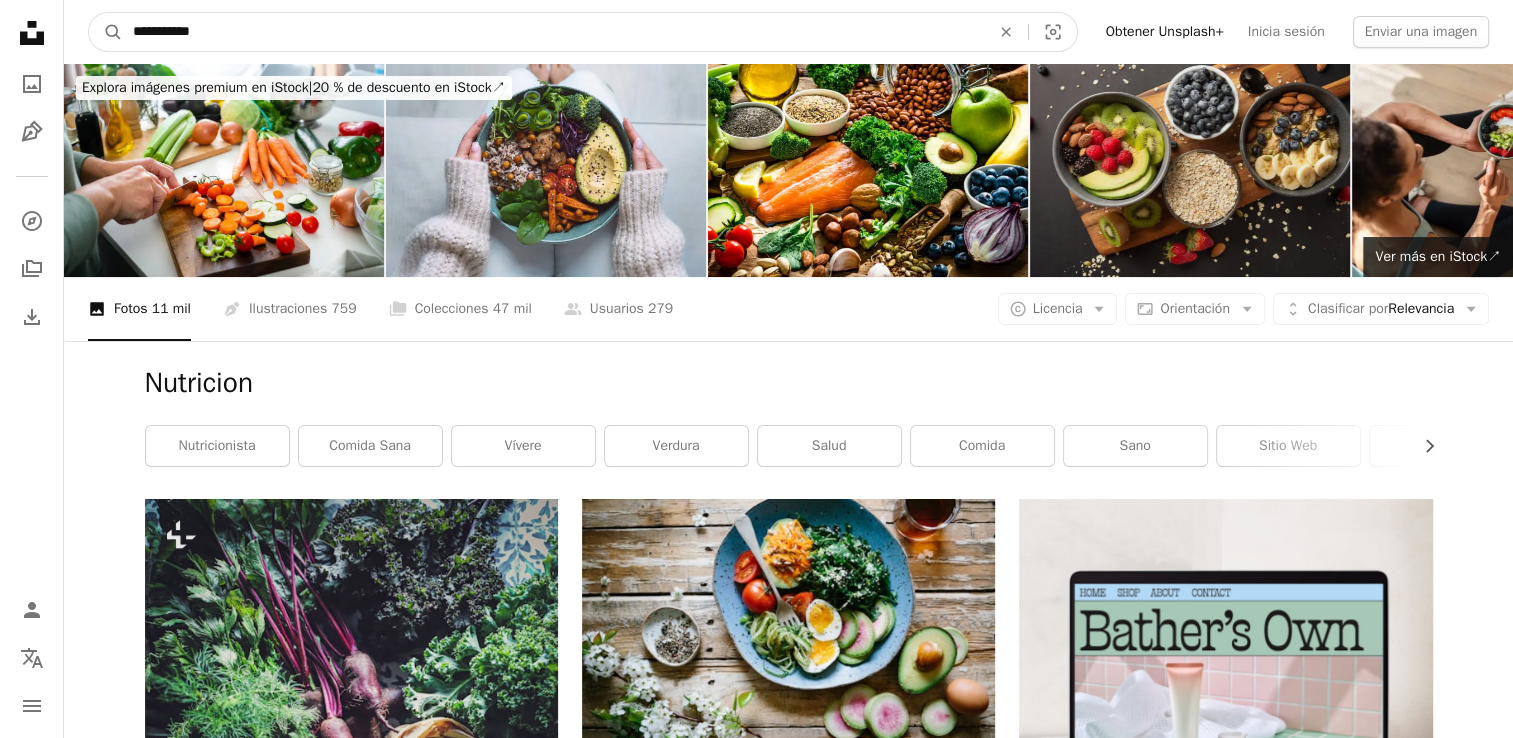 type on "**********" 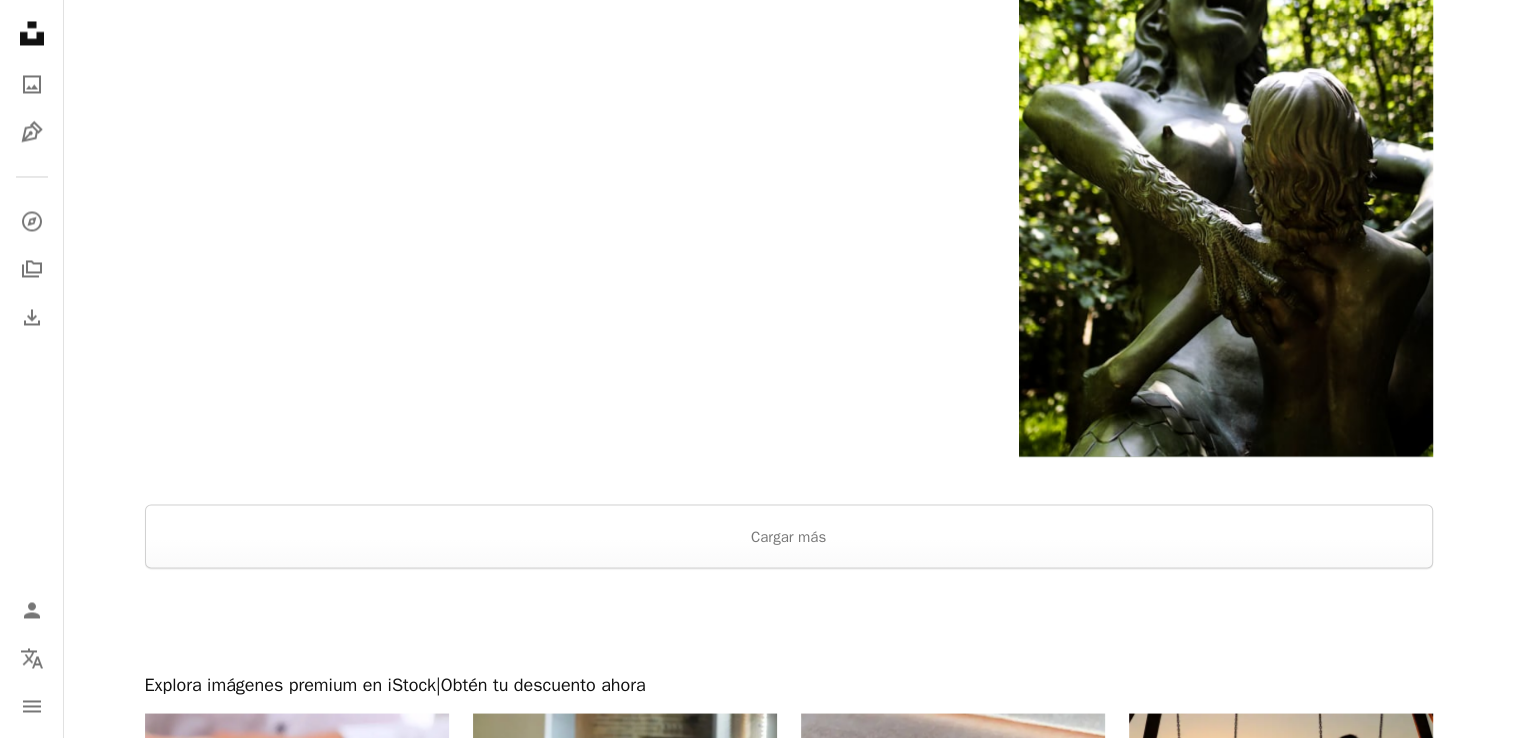 scroll, scrollTop: 3700, scrollLeft: 0, axis: vertical 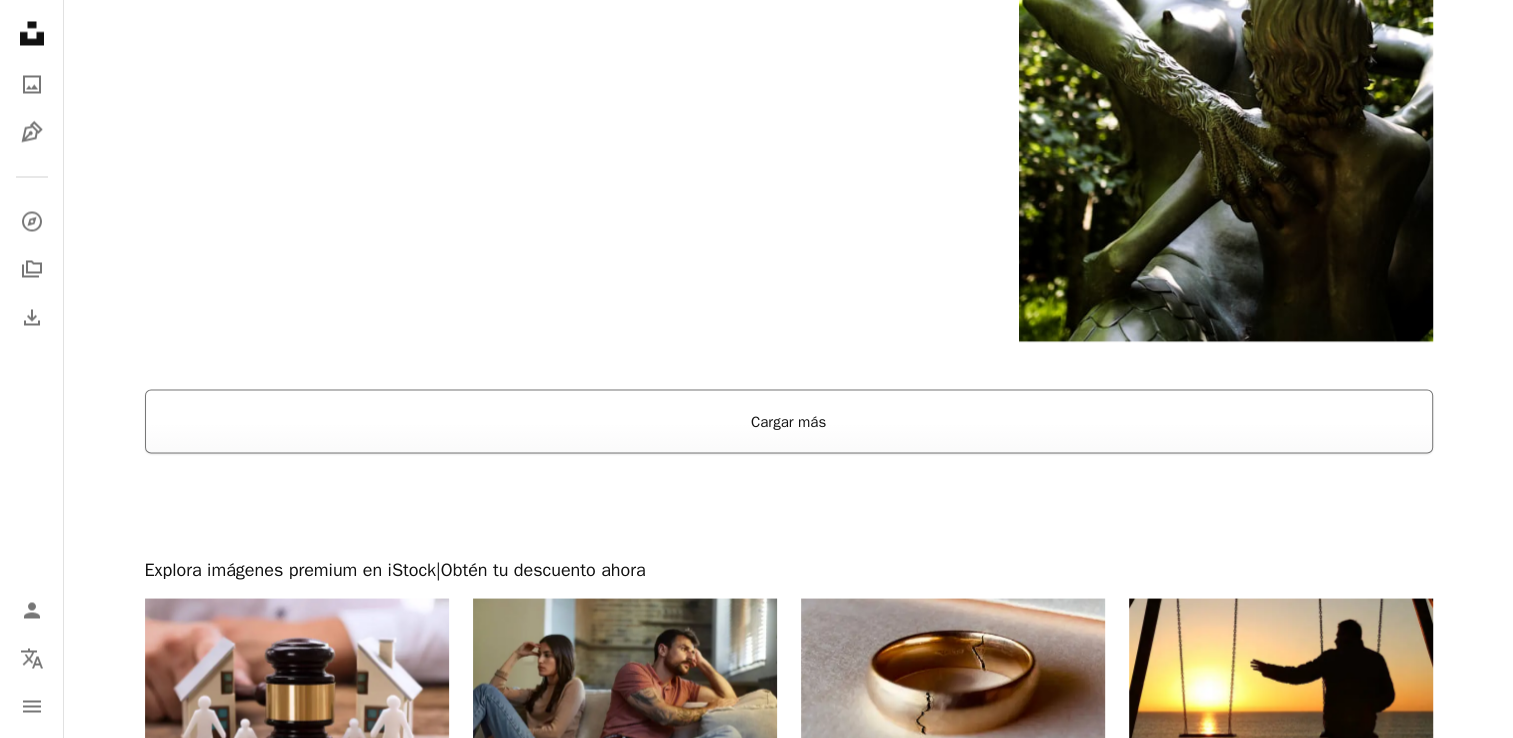 click on "Cargar más" at bounding box center [789, 421] 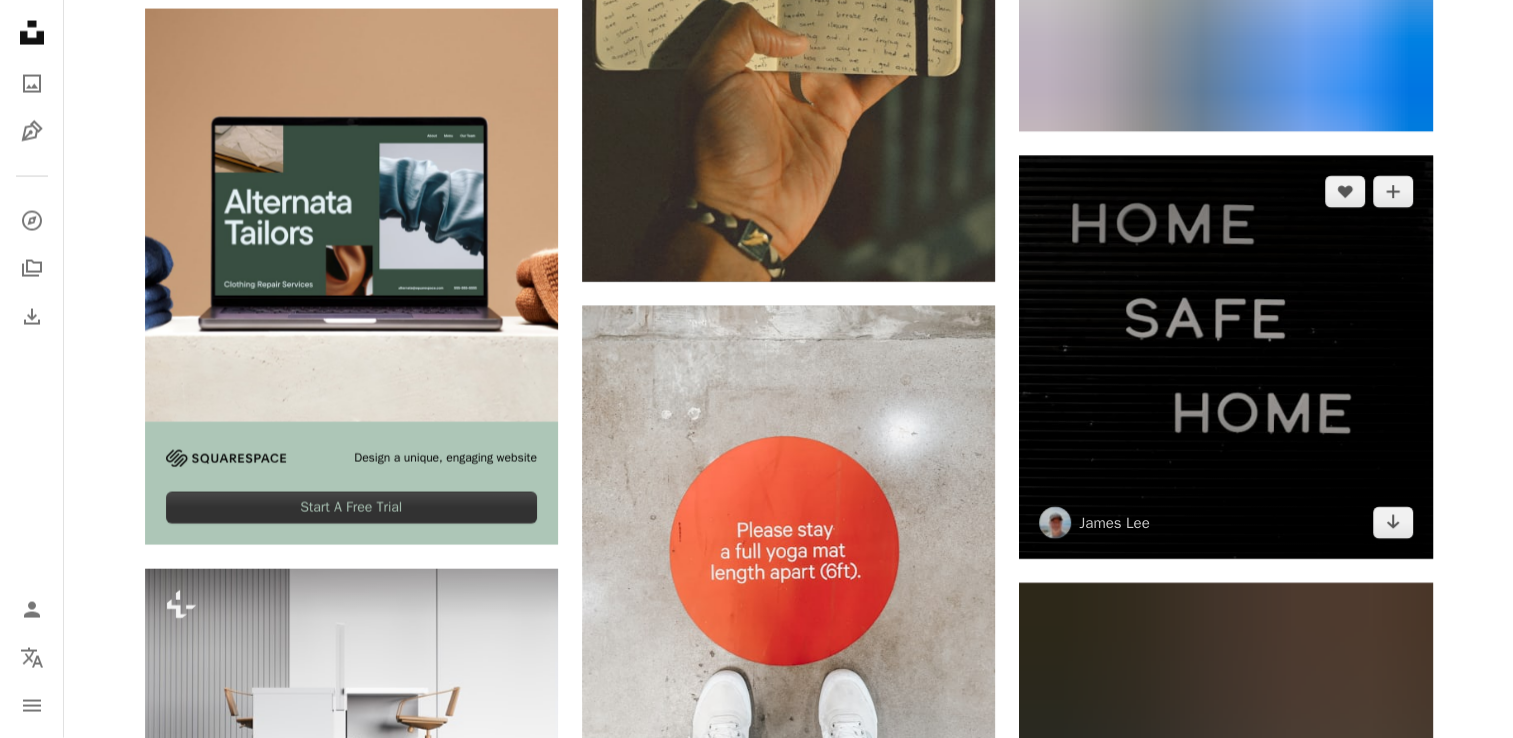 scroll, scrollTop: 4200, scrollLeft: 0, axis: vertical 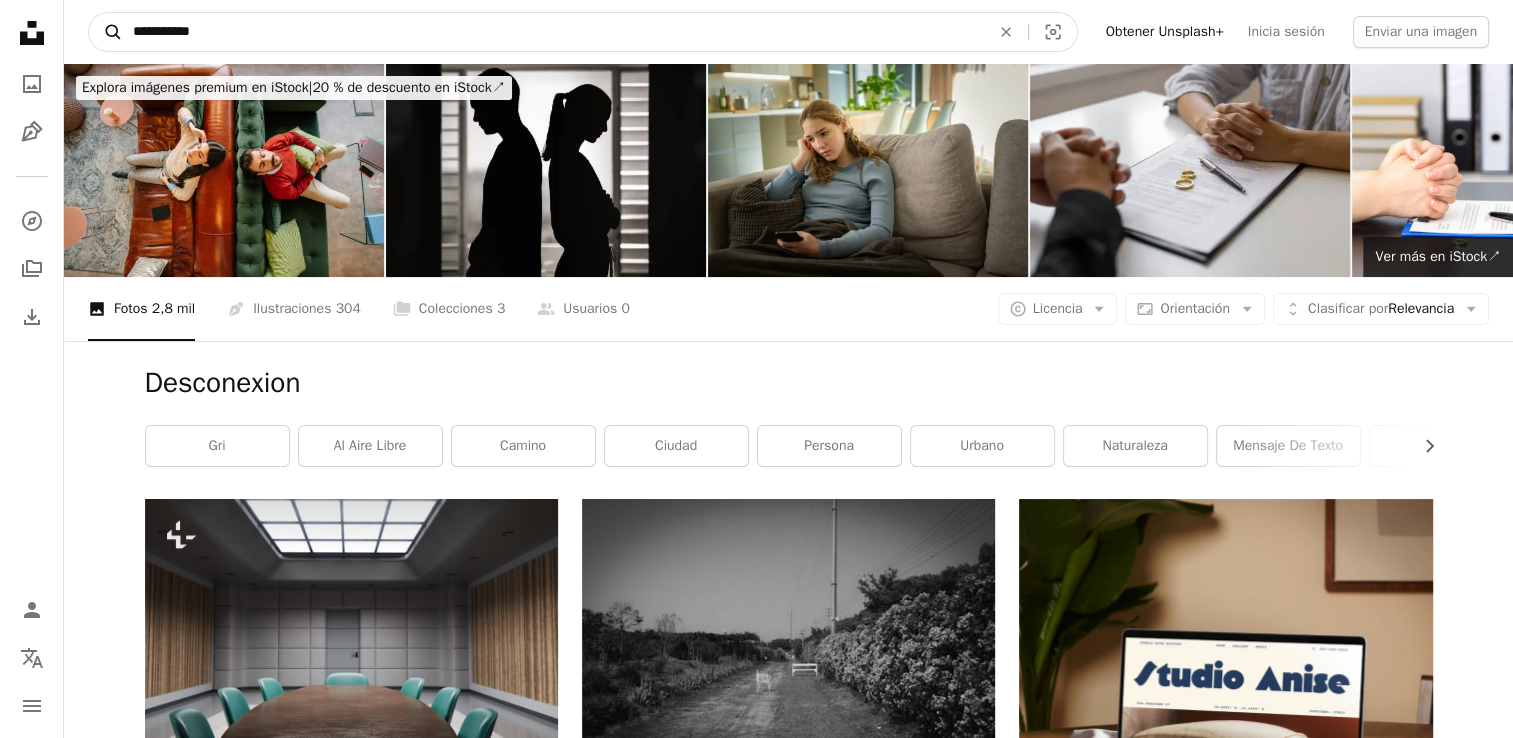 drag, startPoint x: 228, startPoint y: 34, endPoint x: 105, endPoint y: 30, distance: 123.065025 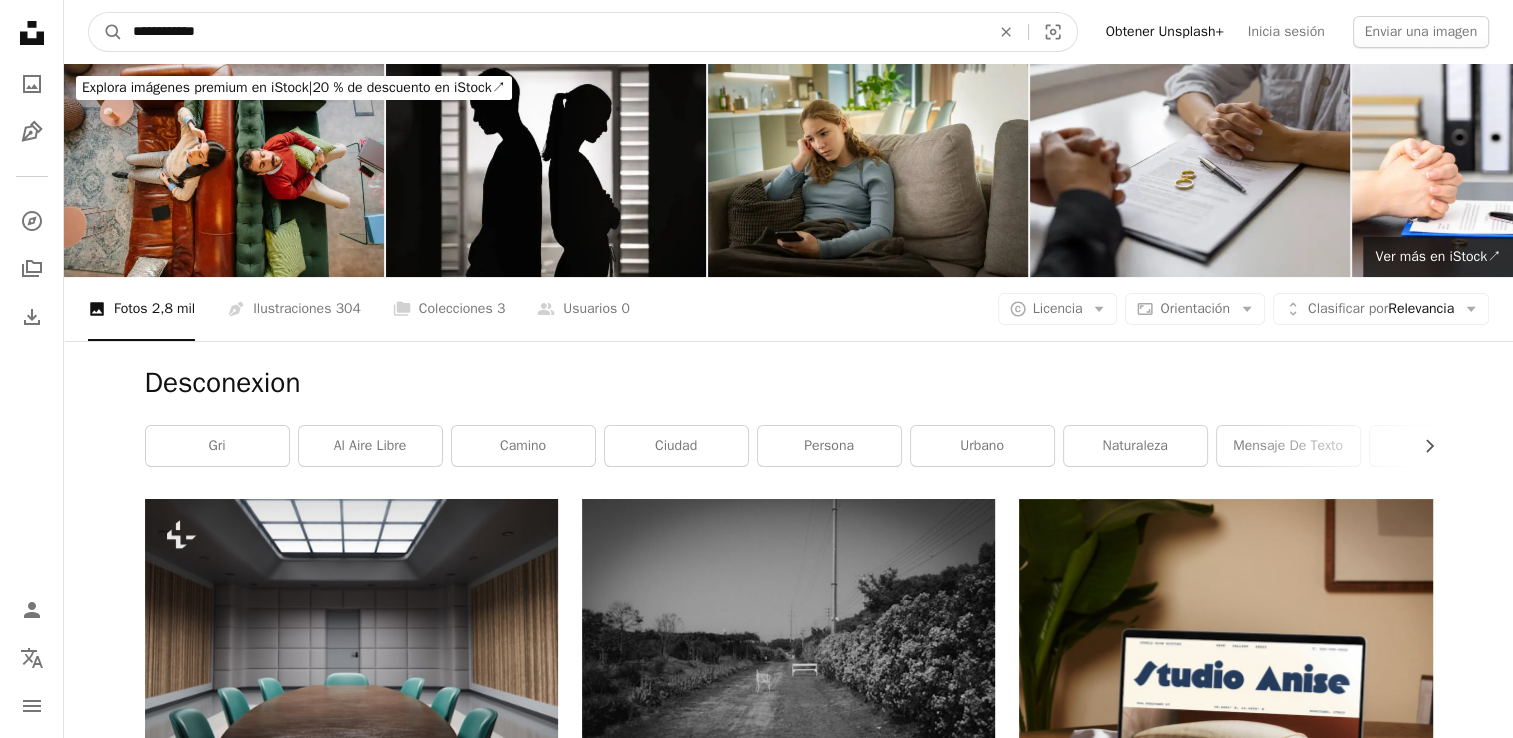 type on "**********" 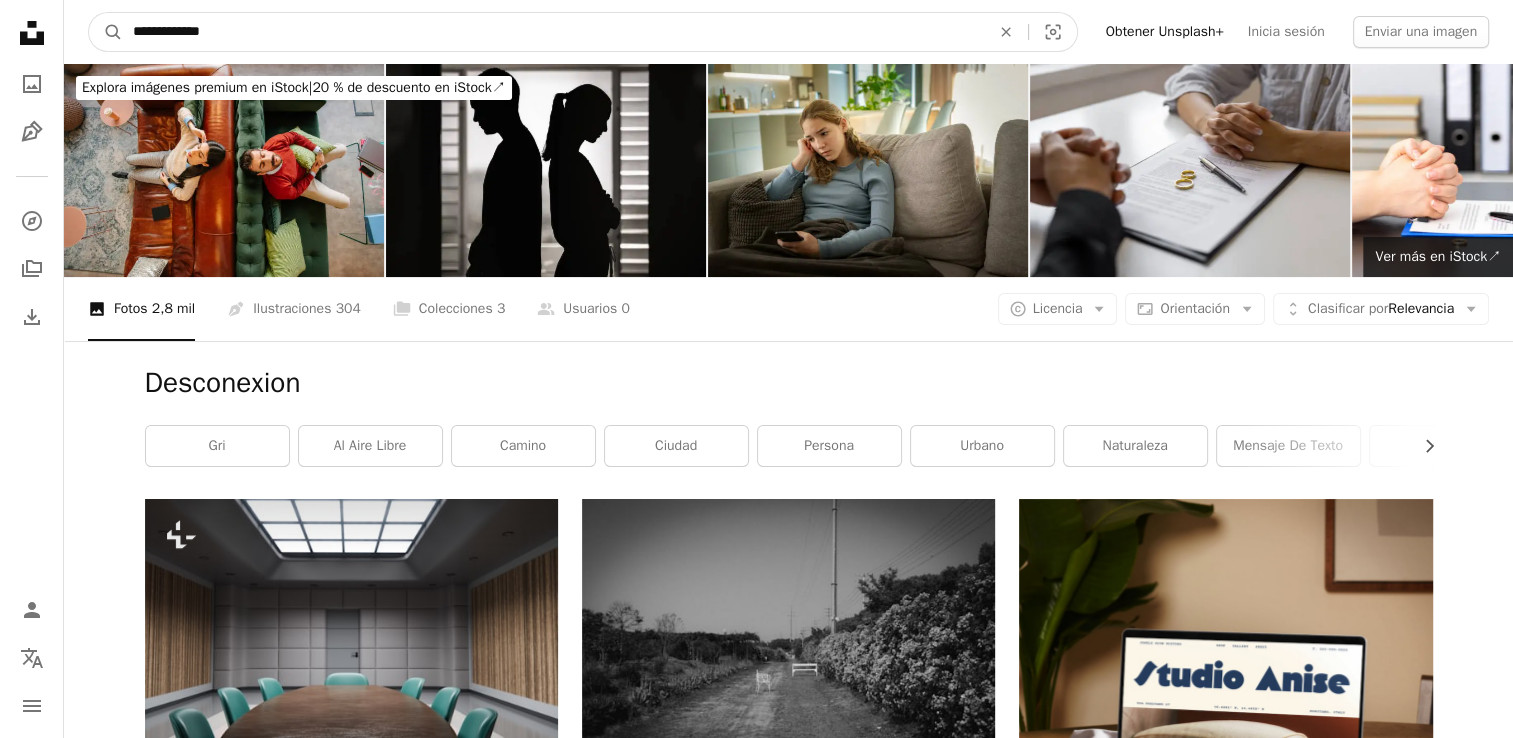 click on "A magnifying glass" at bounding box center [106, 32] 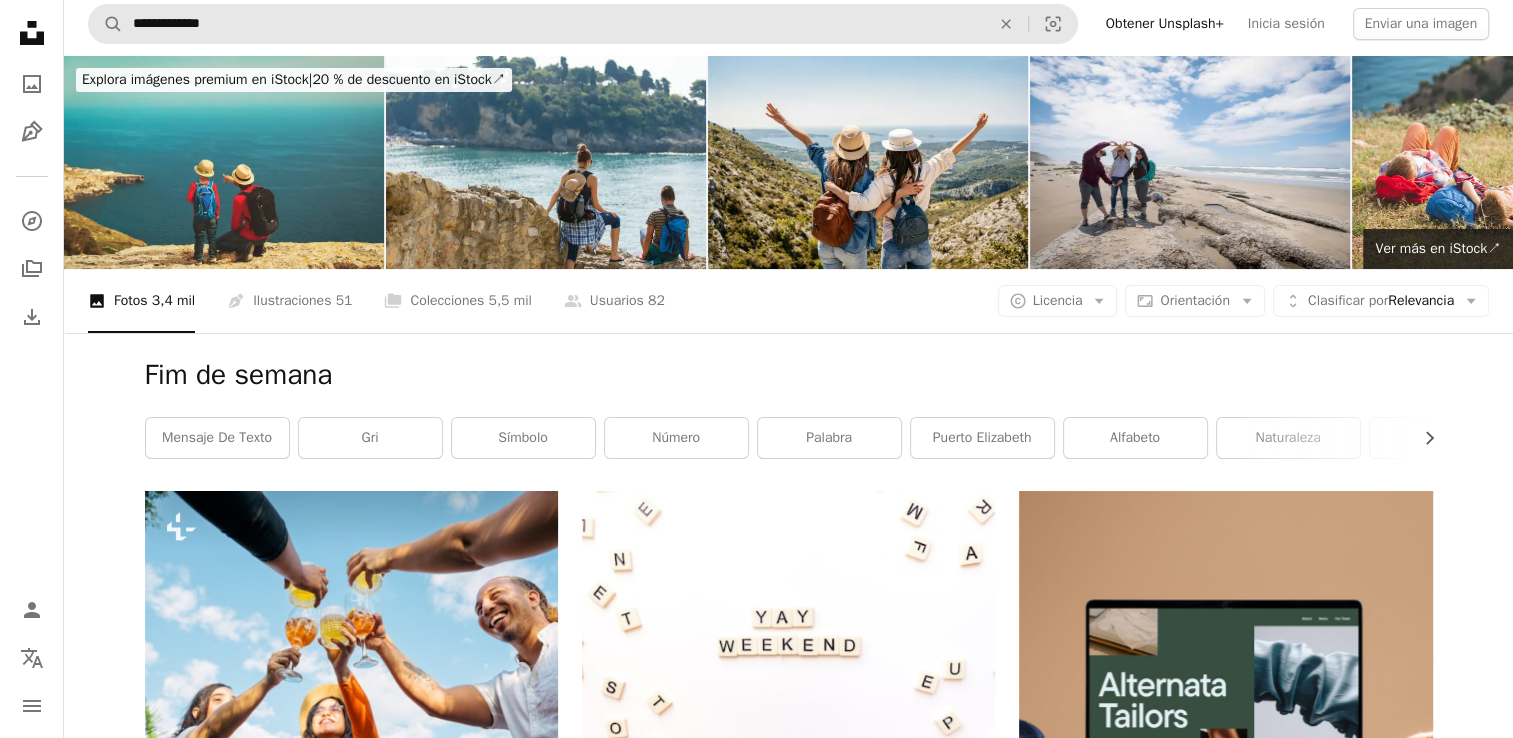 scroll, scrollTop: 0, scrollLeft: 0, axis: both 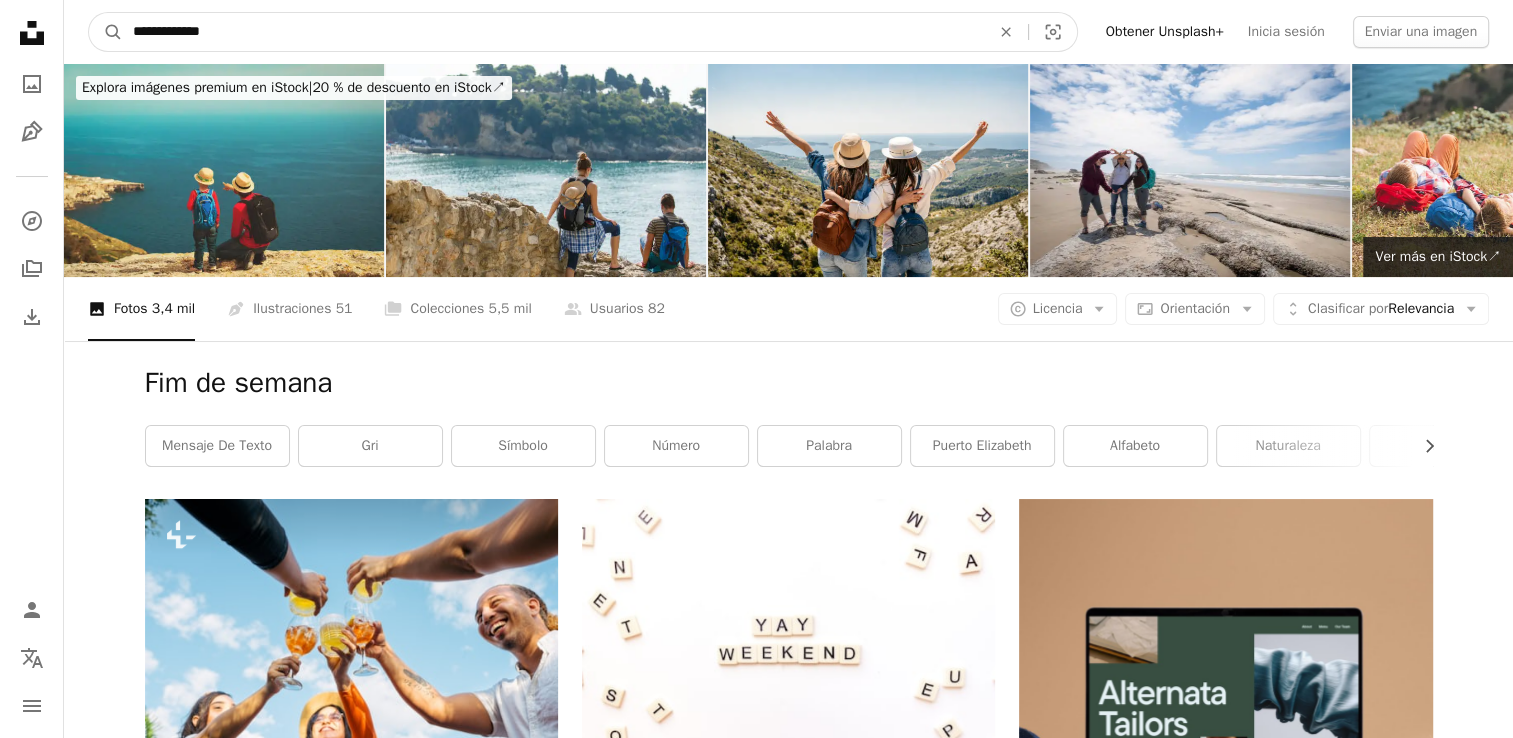 click on "**********" at bounding box center (553, 32) 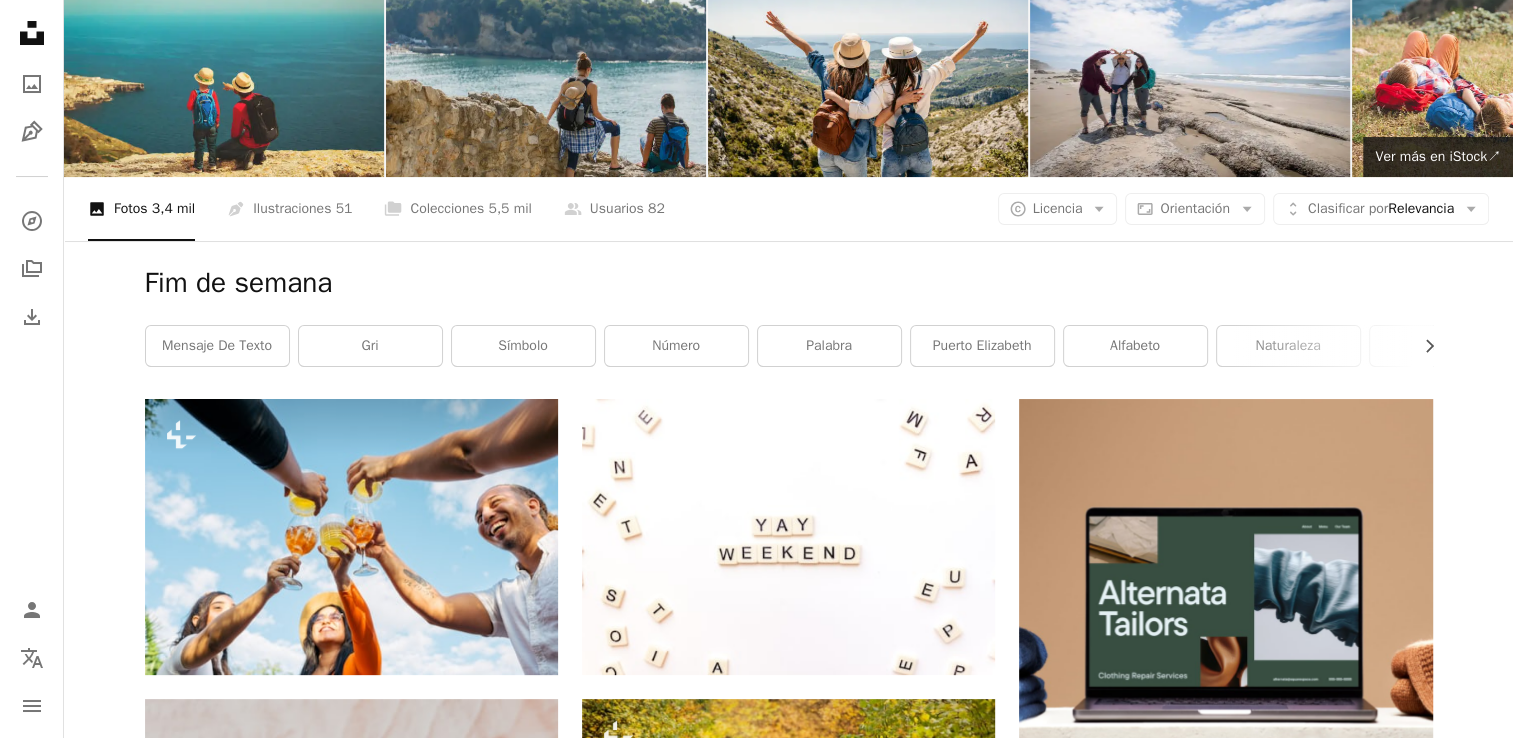 scroll, scrollTop: 0, scrollLeft: 0, axis: both 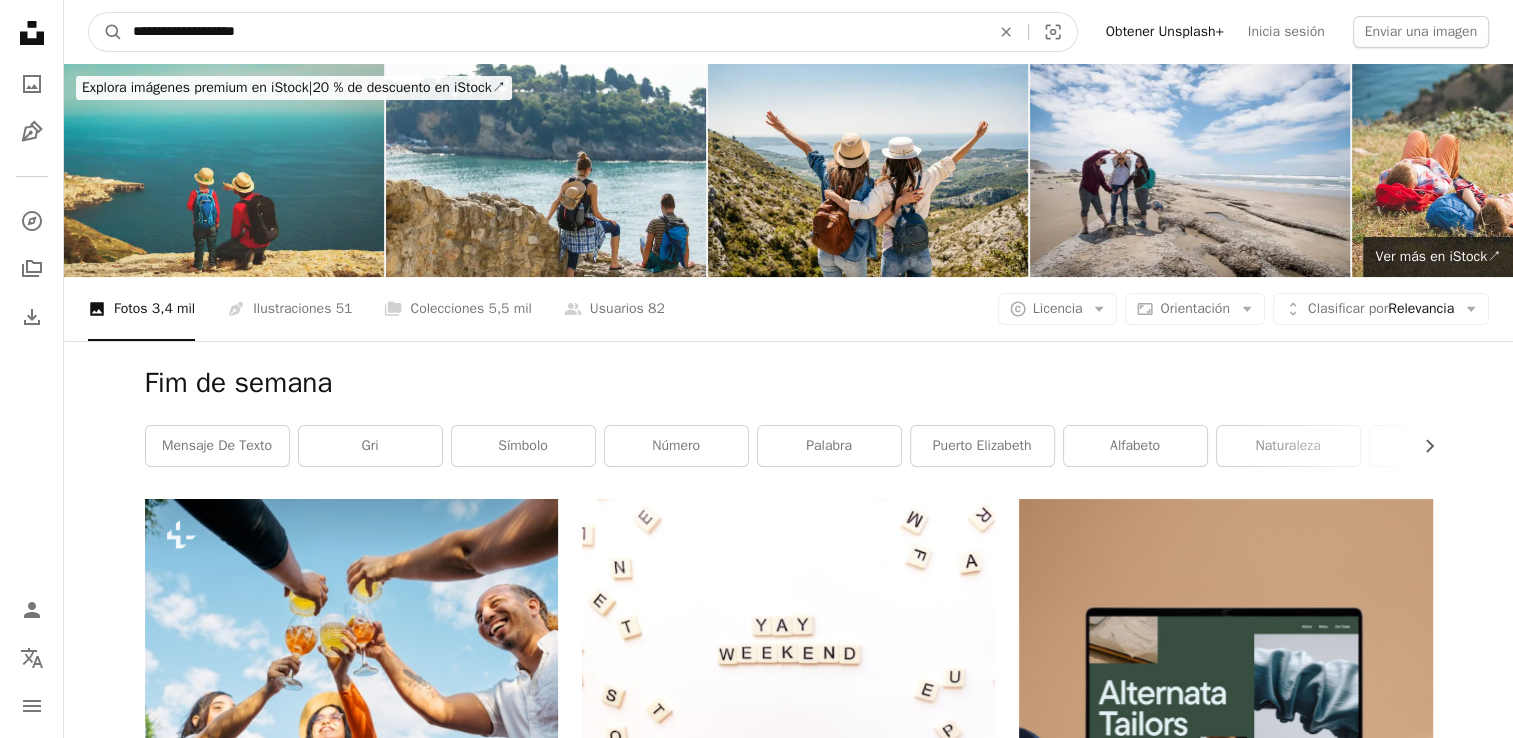 type on "**********" 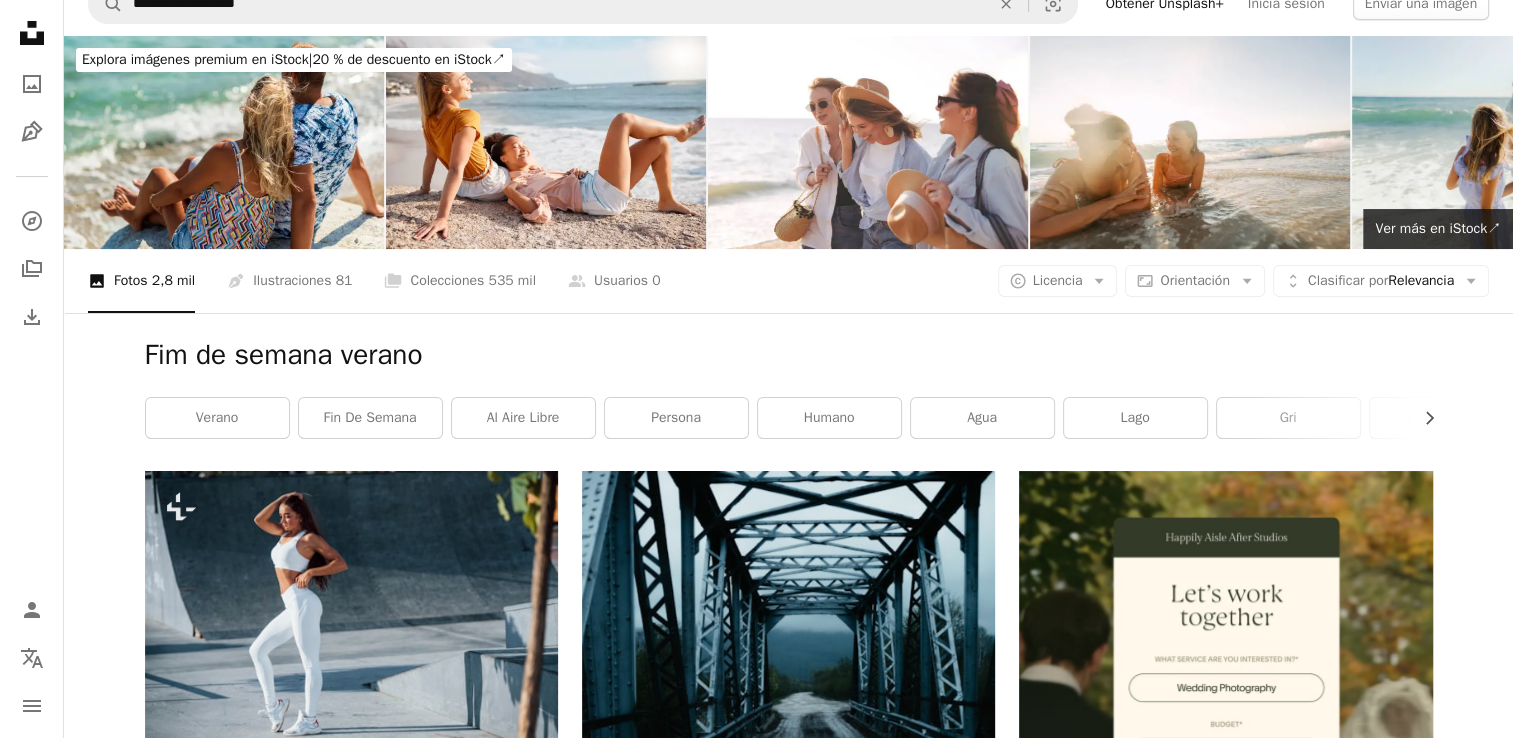 scroll, scrollTop: 0, scrollLeft: 0, axis: both 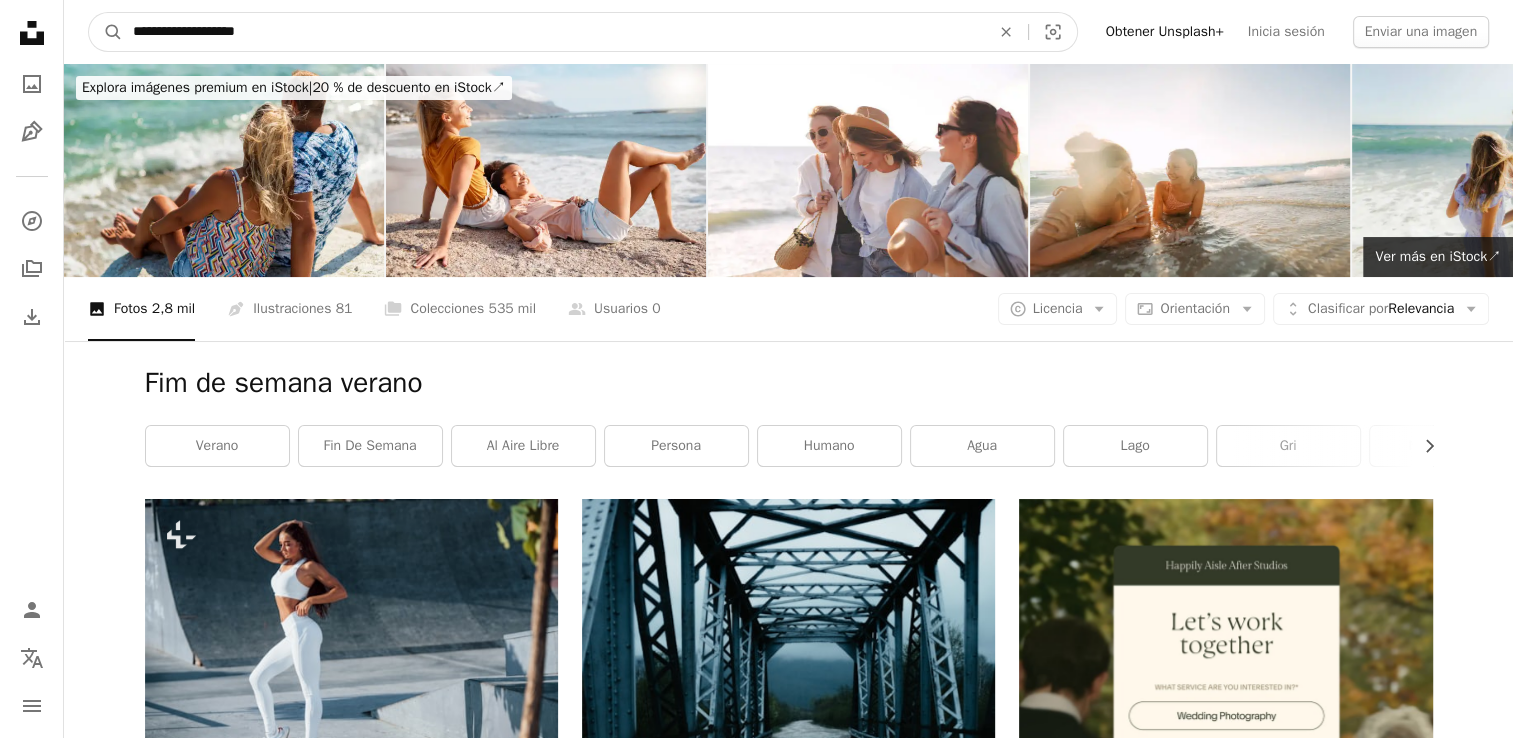 click on "**********" at bounding box center [553, 32] 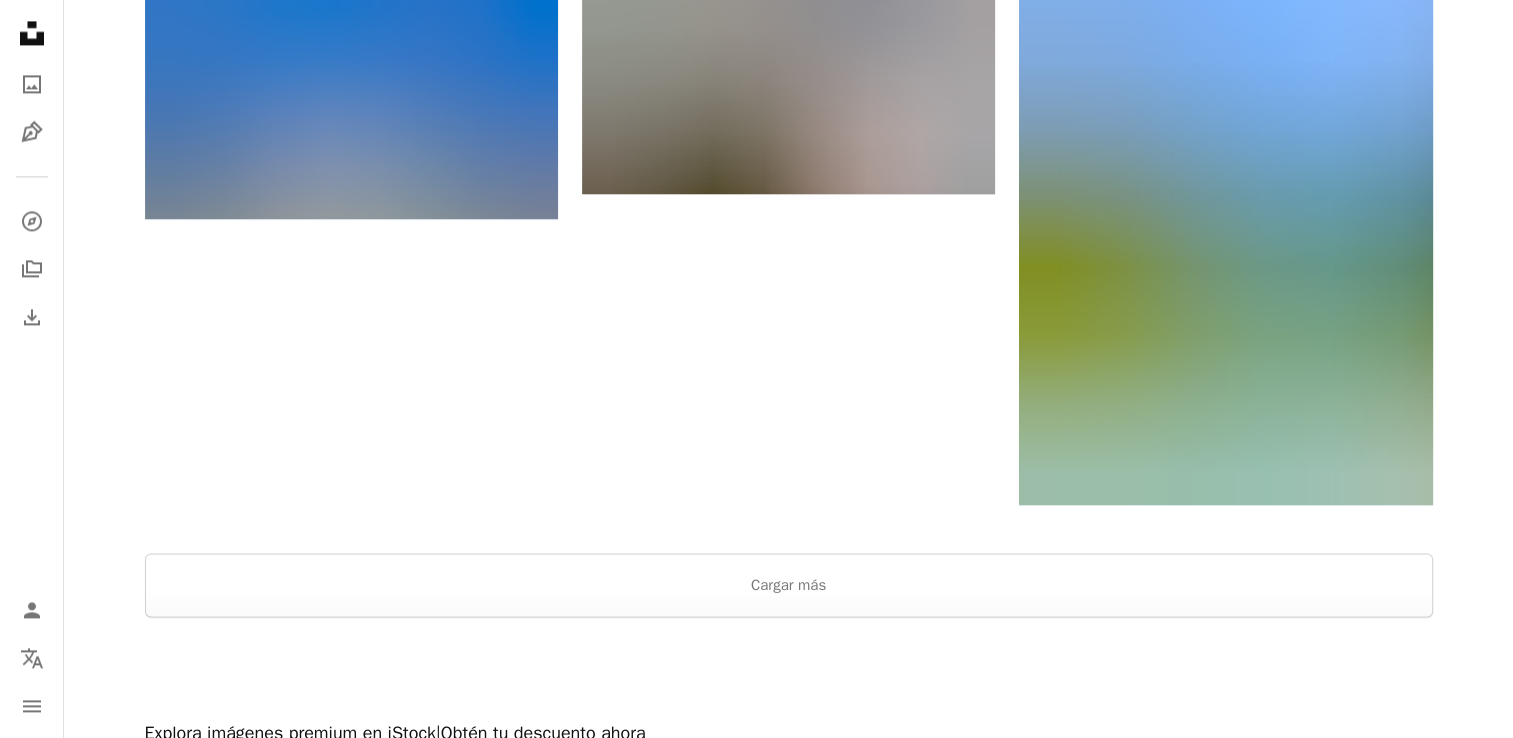 scroll, scrollTop: 3100, scrollLeft: 0, axis: vertical 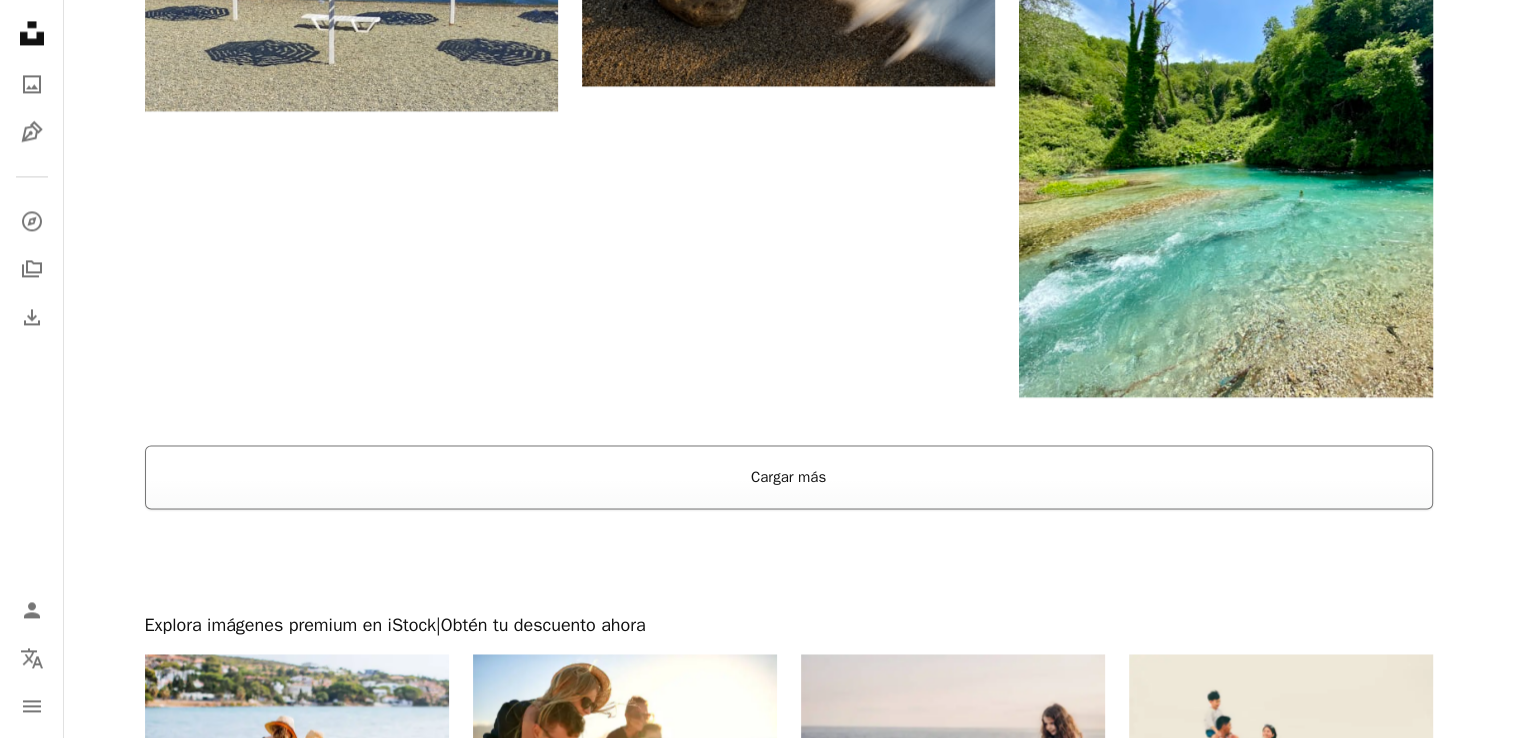 type on "**********" 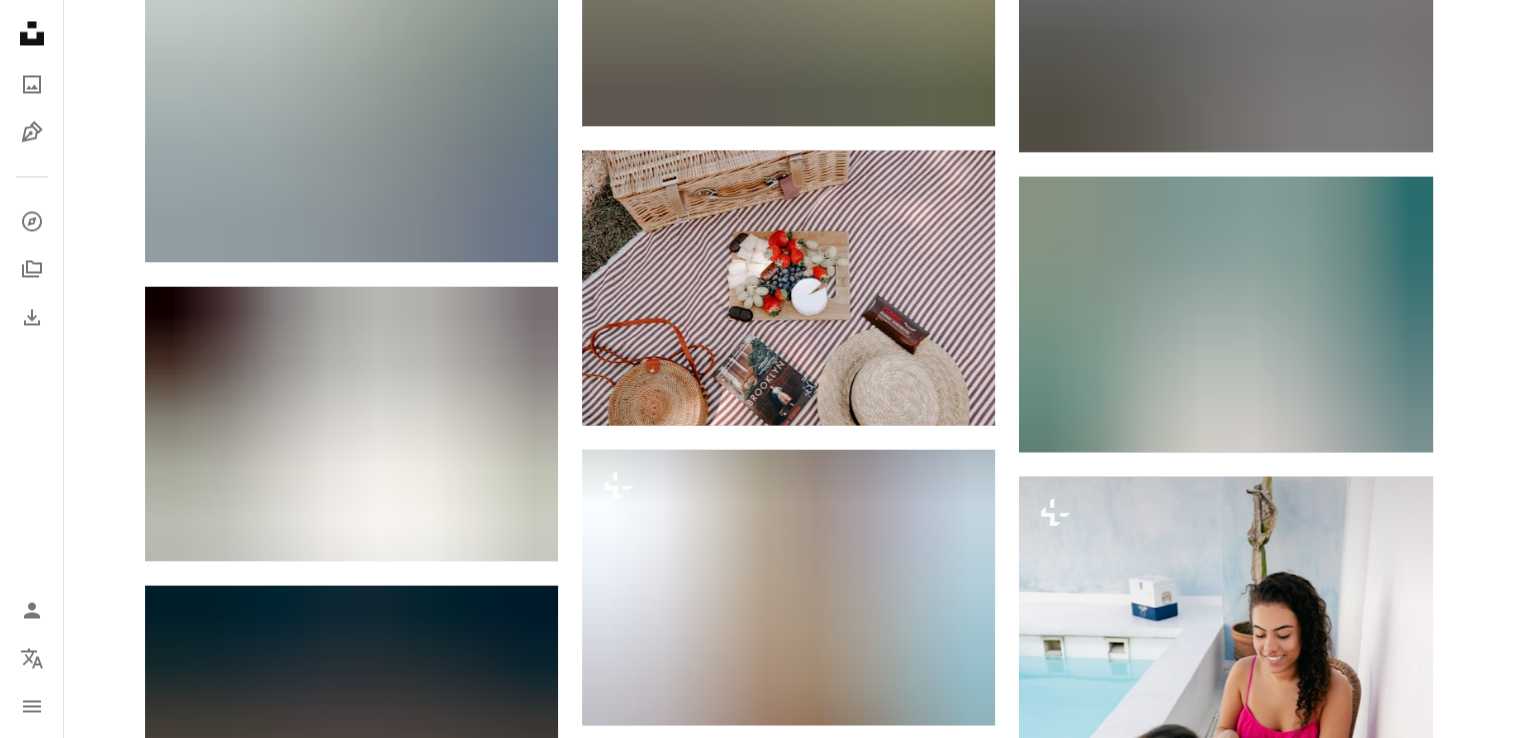 scroll, scrollTop: 26200, scrollLeft: 0, axis: vertical 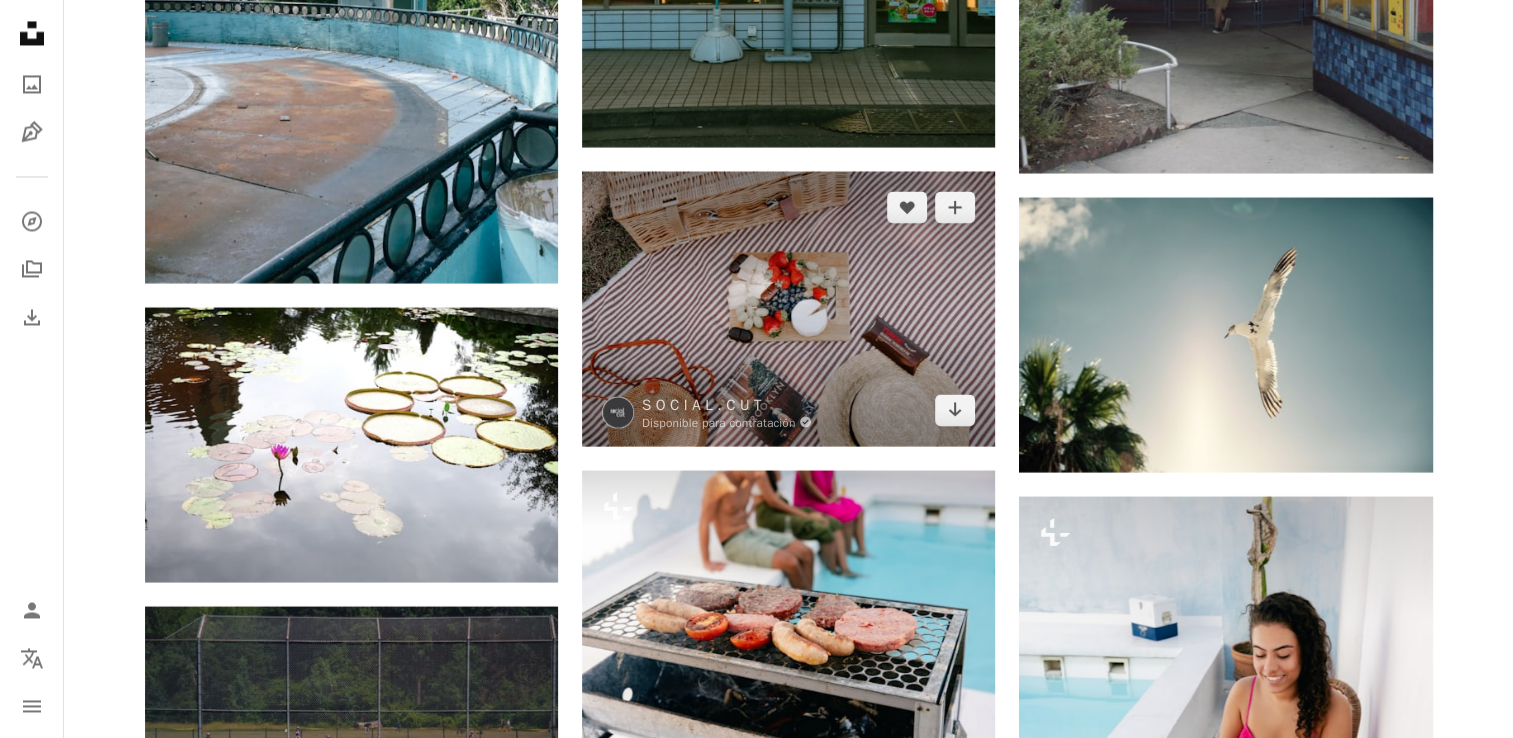 click at bounding box center [788, 308] 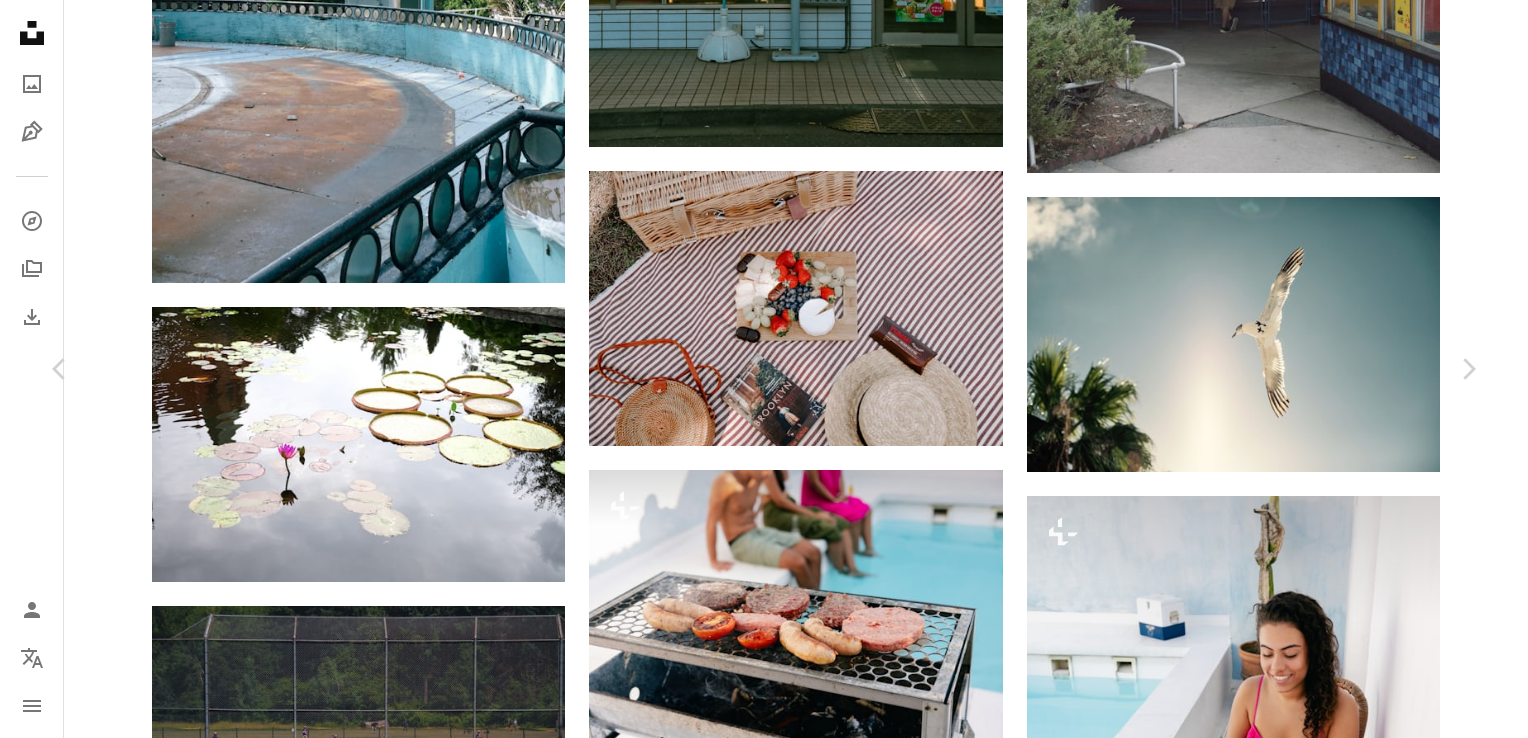 type 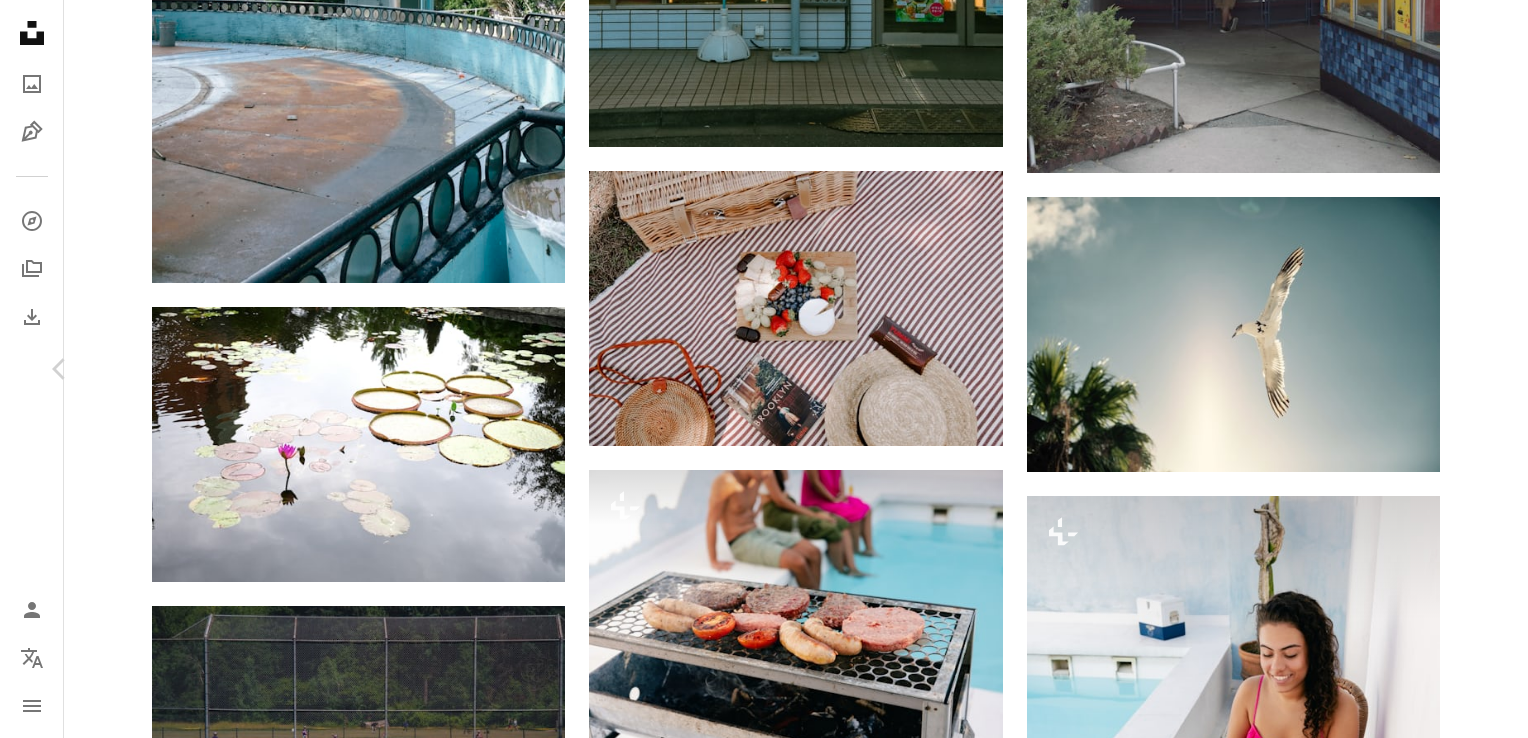 click on "Chevron right" at bounding box center (1468, 369) 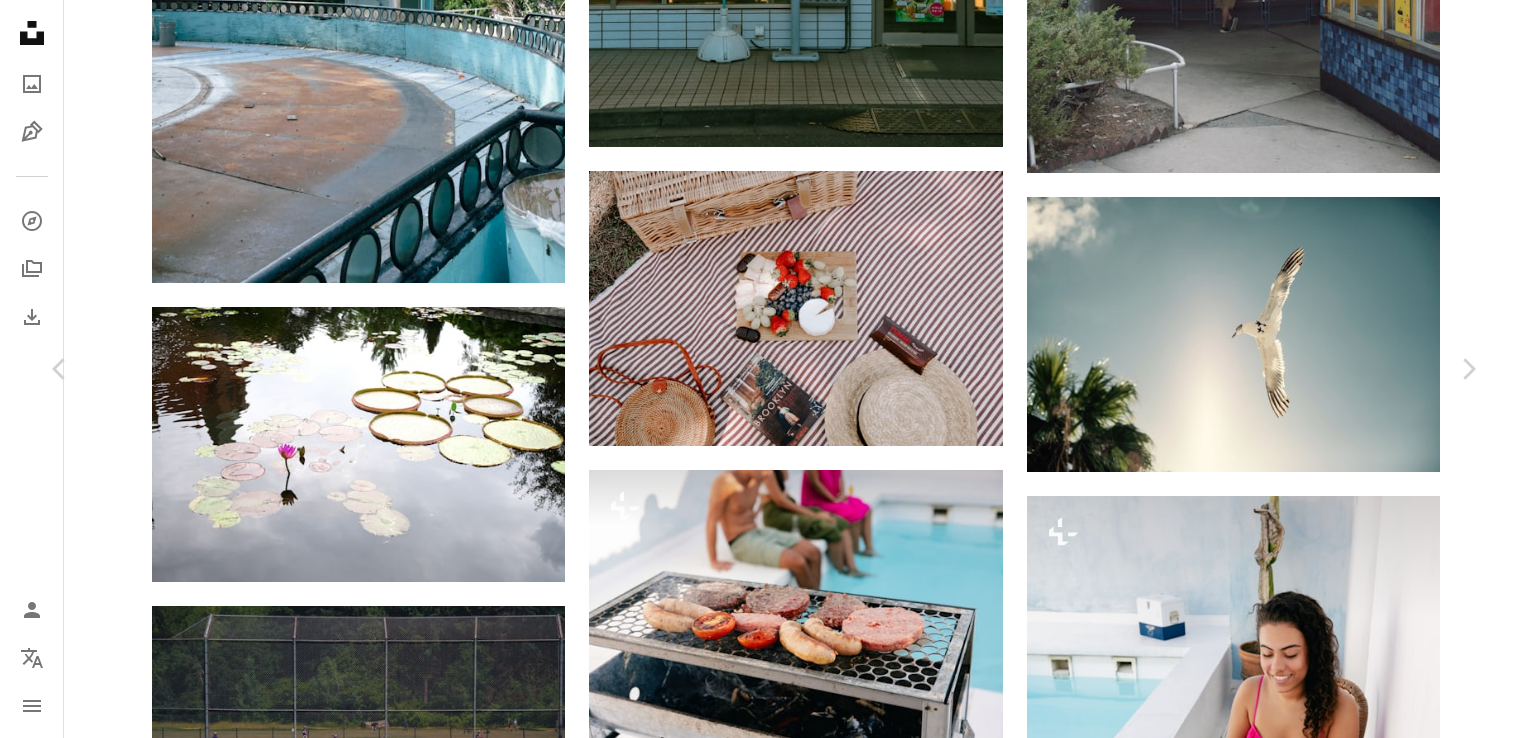 click on "An X shape" at bounding box center (20, 20) 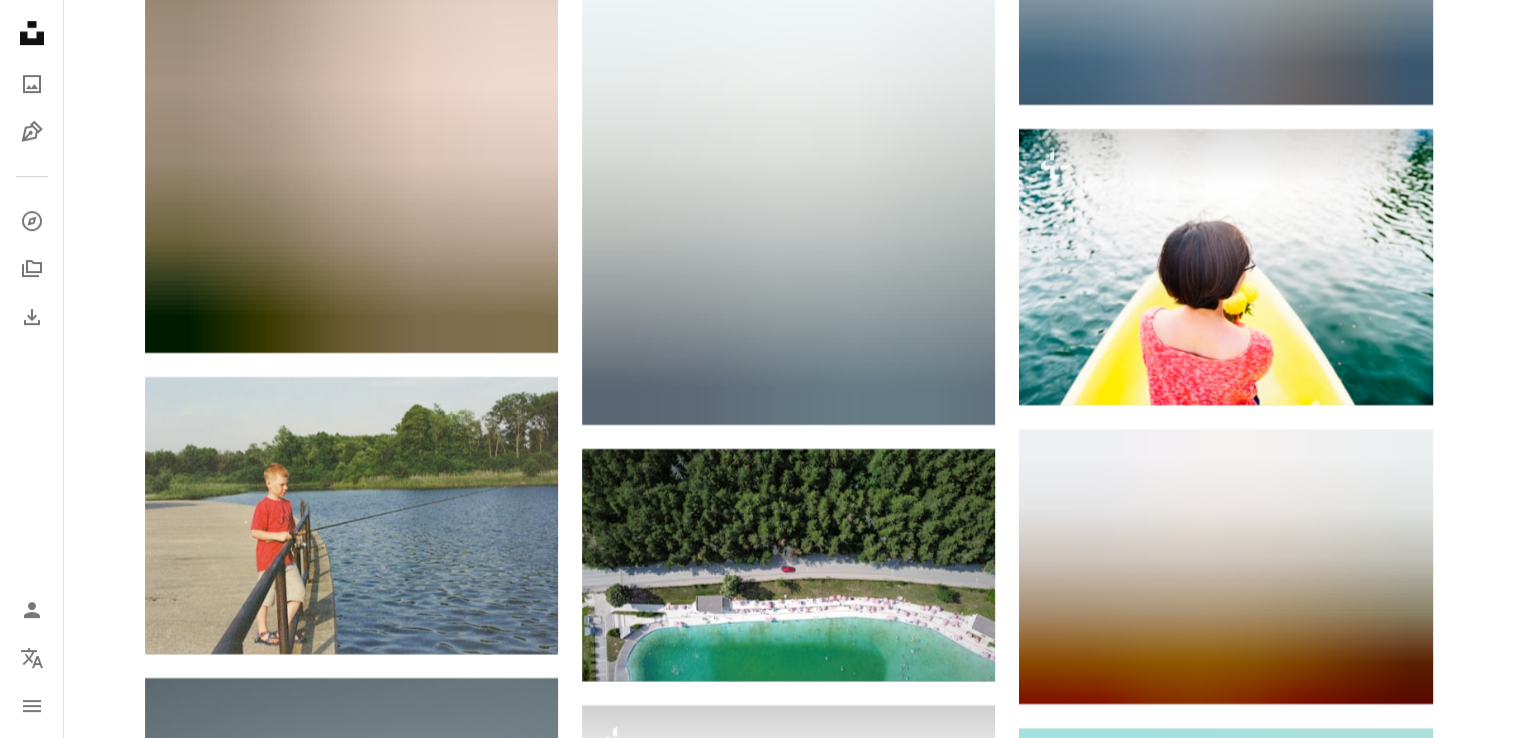 scroll, scrollTop: 31200, scrollLeft: 0, axis: vertical 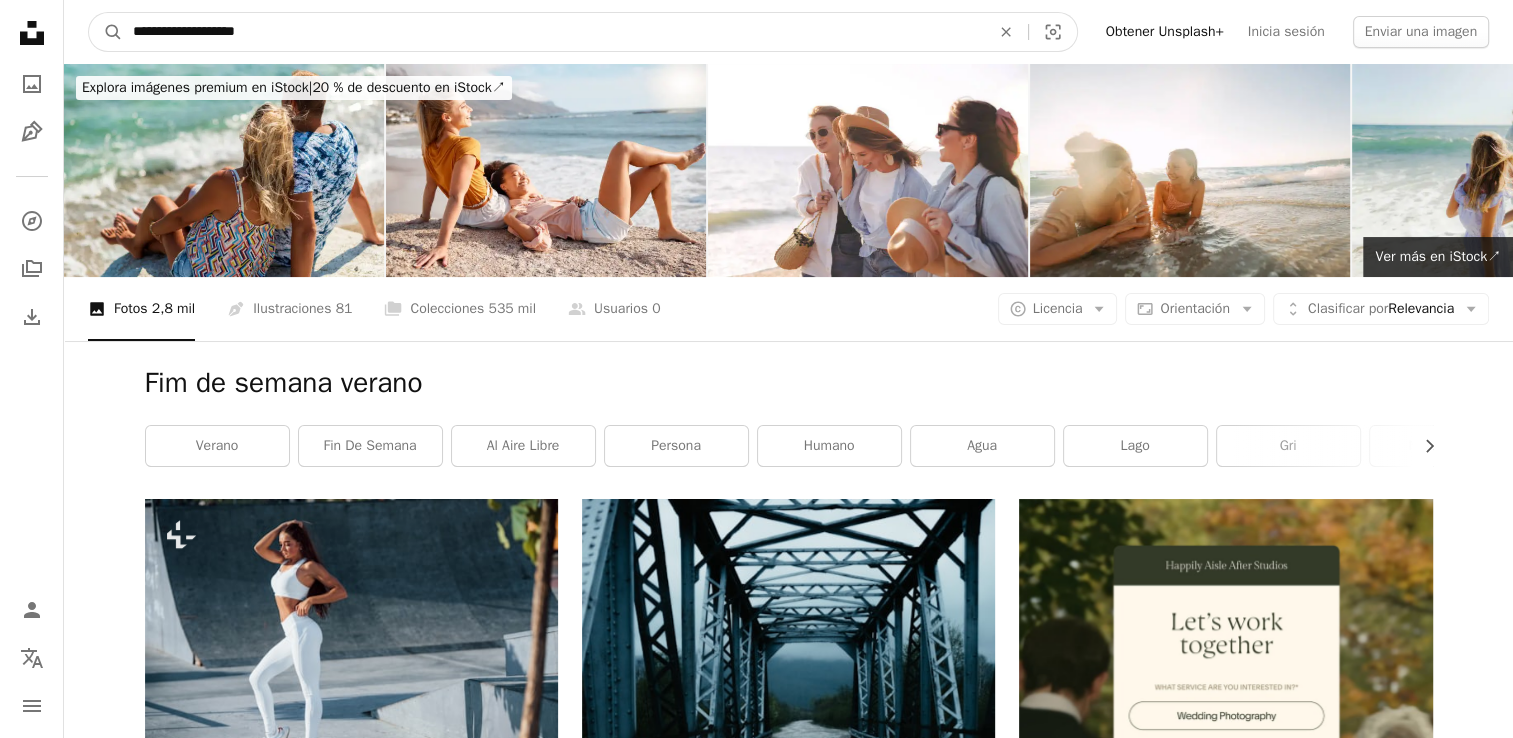 drag, startPoint x: 524, startPoint y: 35, endPoint x: 108, endPoint y: 4, distance: 417.15344 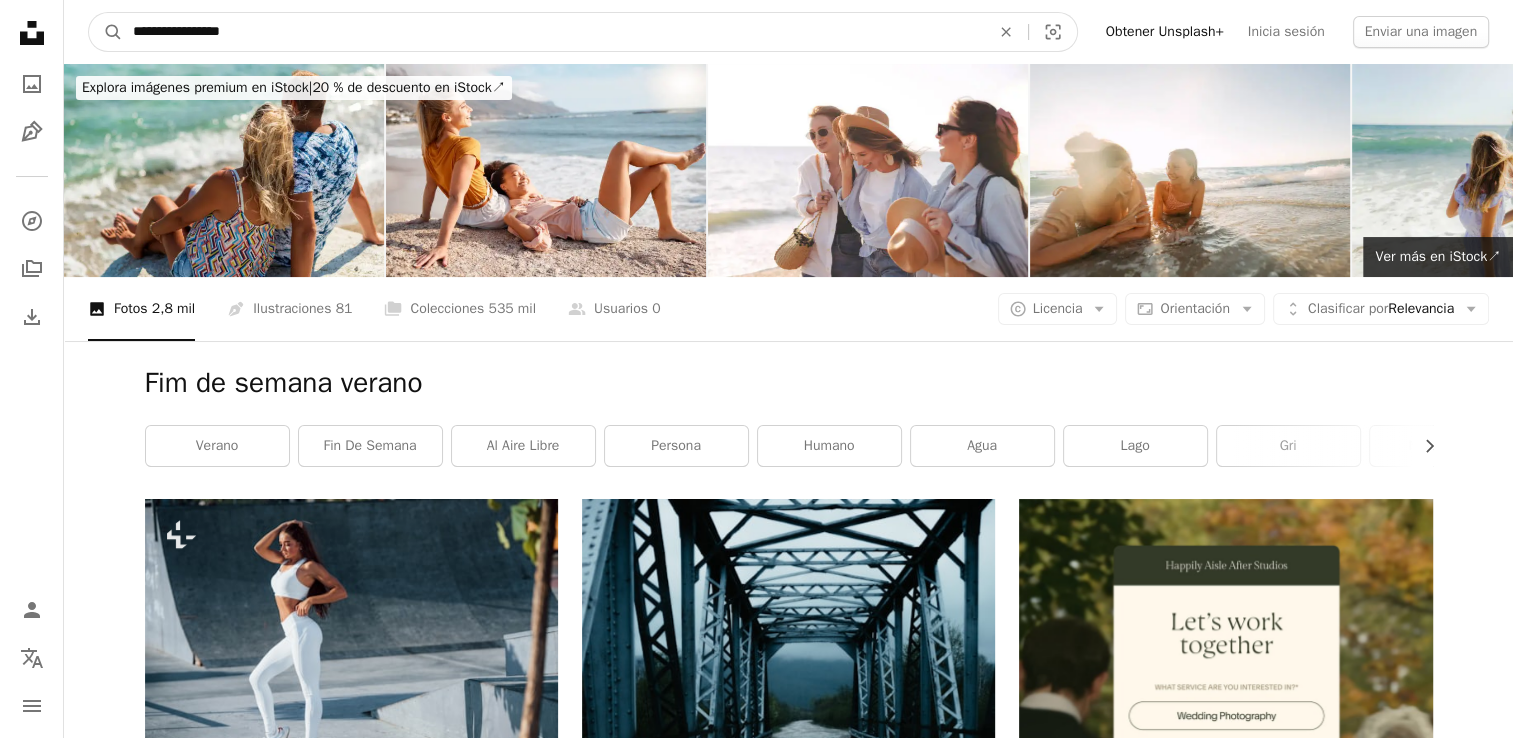 type on "**********" 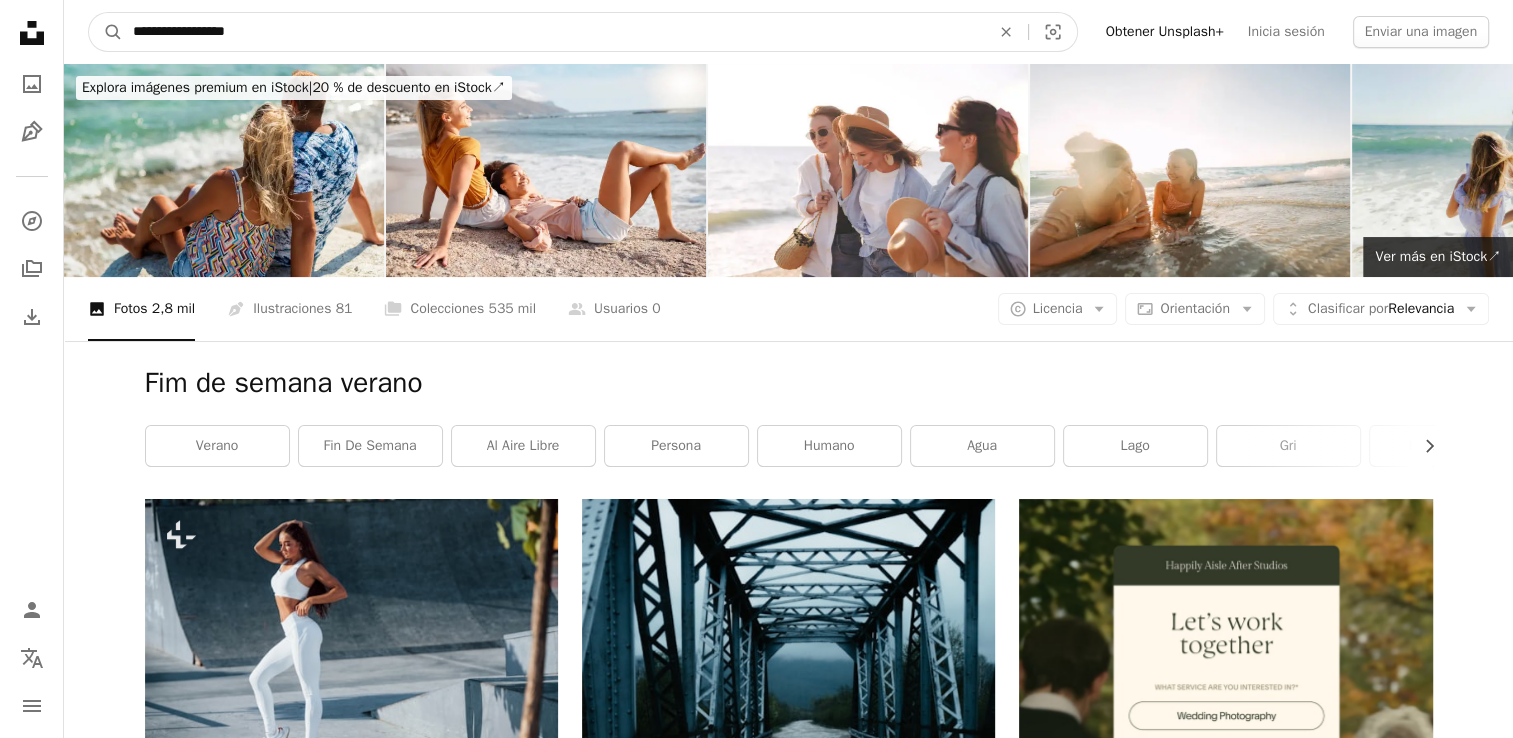 click on "A magnifying glass" at bounding box center (106, 32) 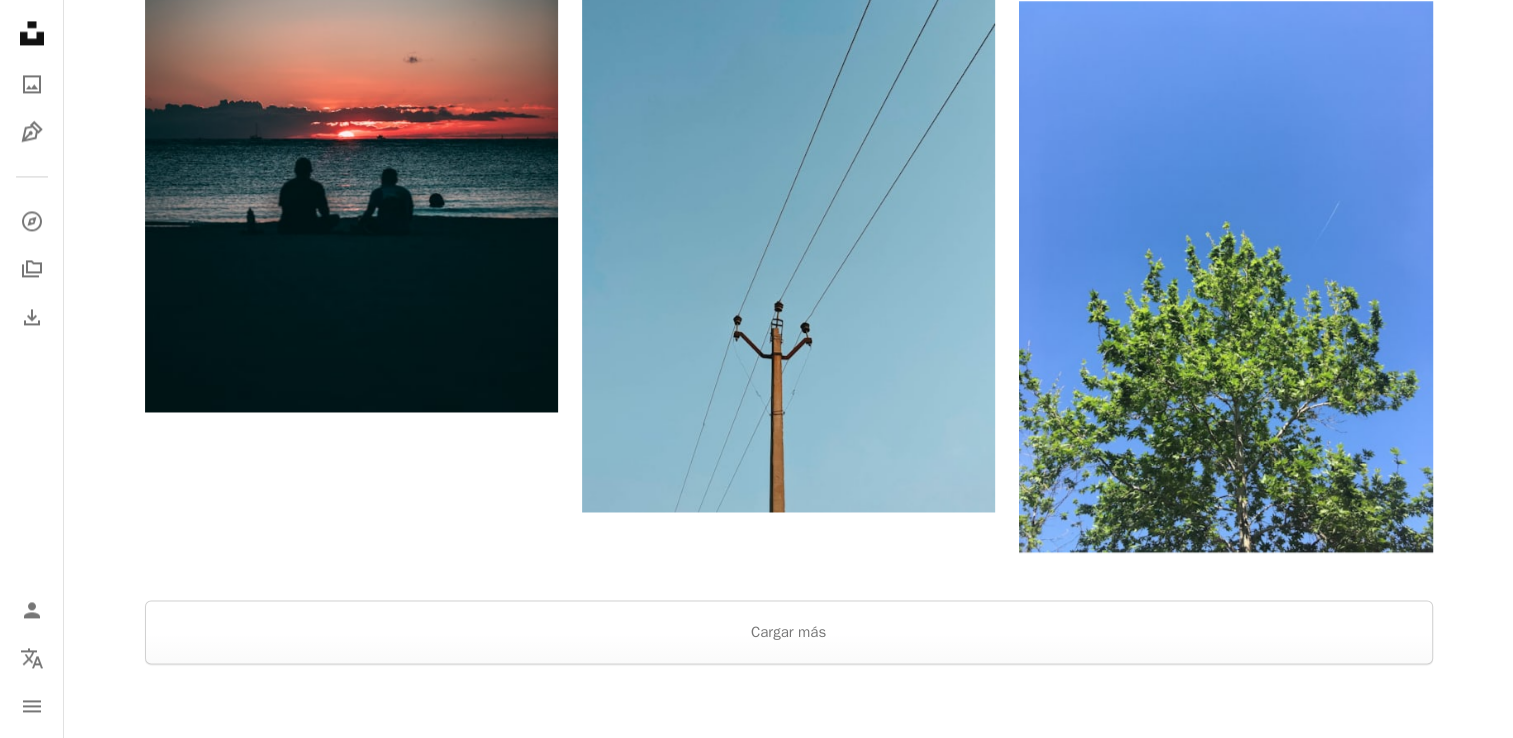 scroll, scrollTop: 3400, scrollLeft: 0, axis: vertical 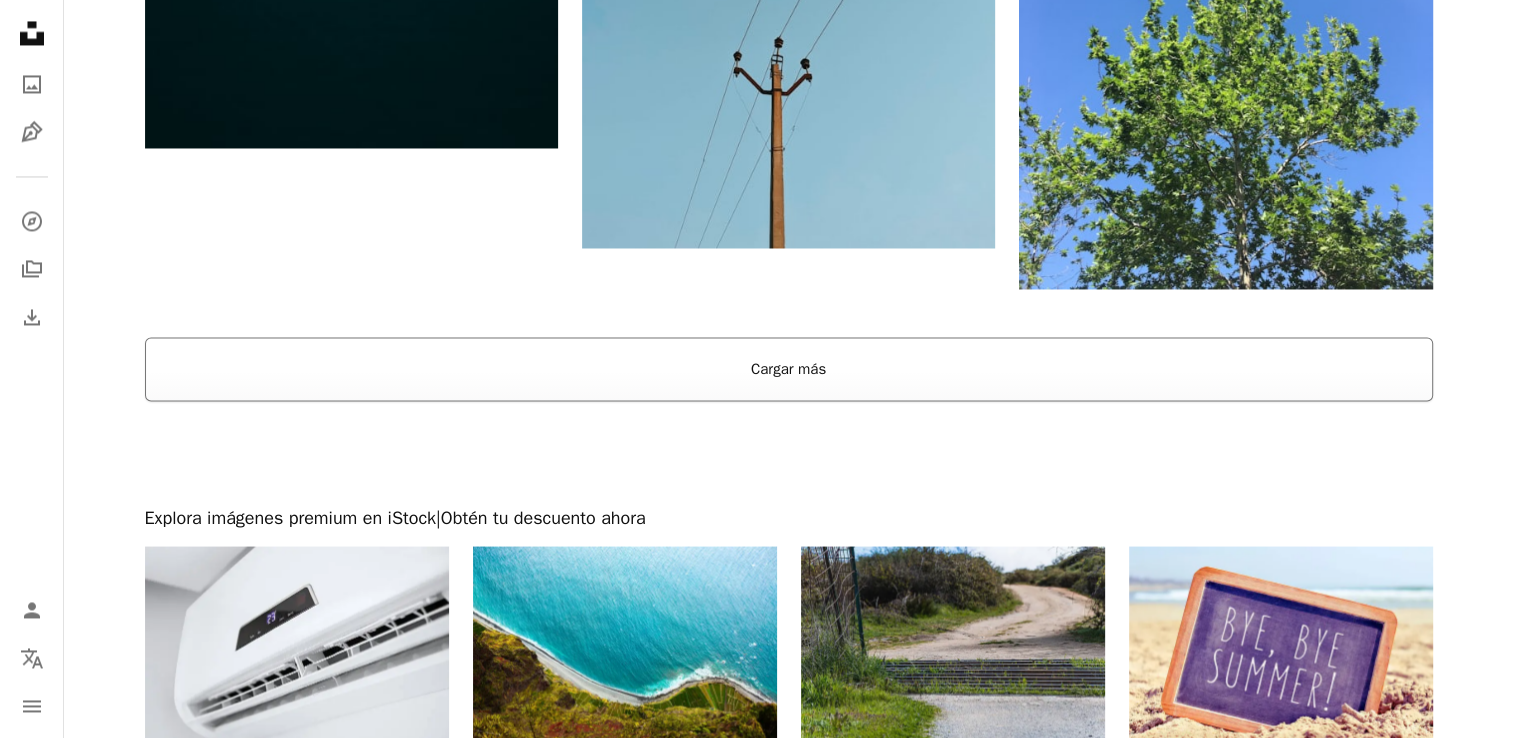 click on "Cargar más" at bounding box center (789, 369) 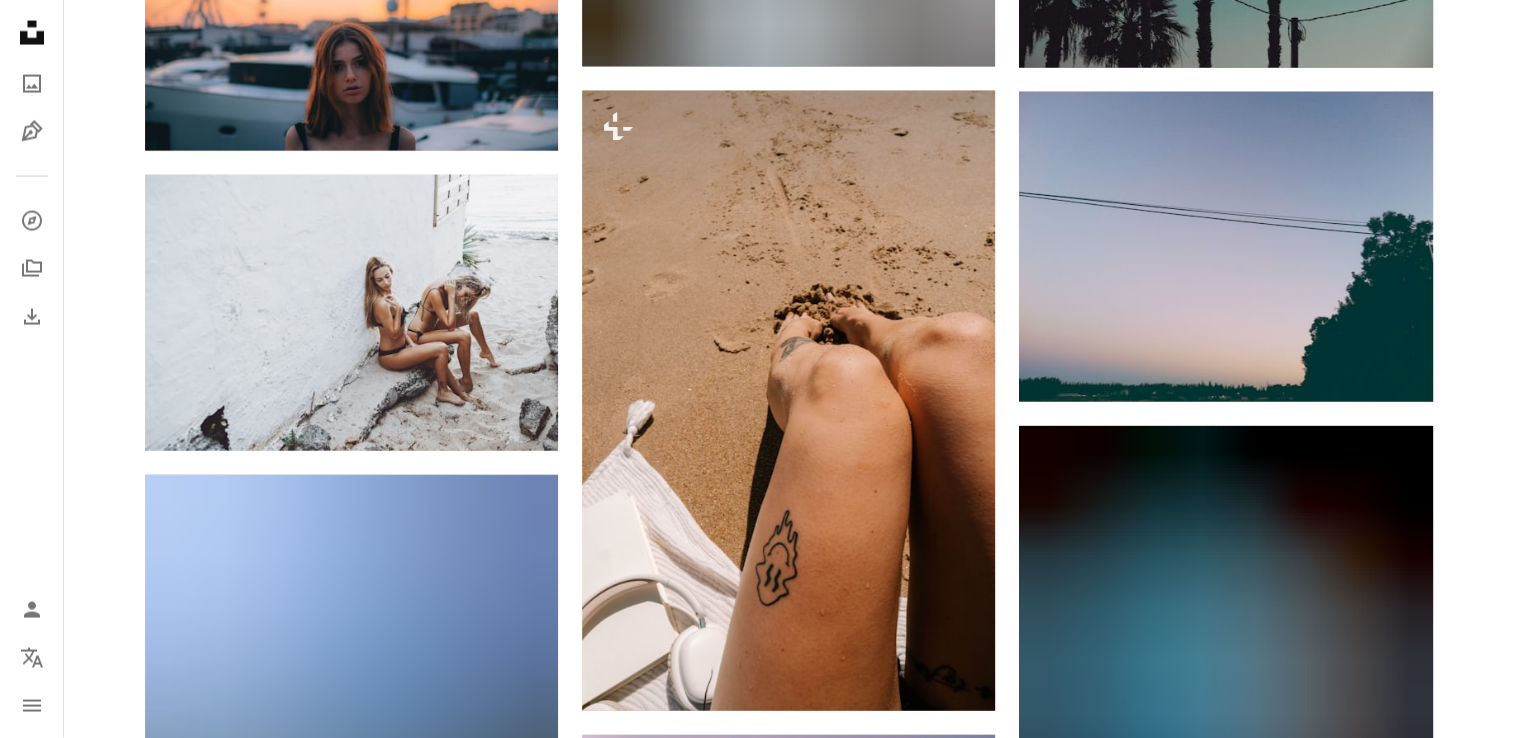 scroll, scrollTop: 19500, scrollLeft: 0, axis: vertical 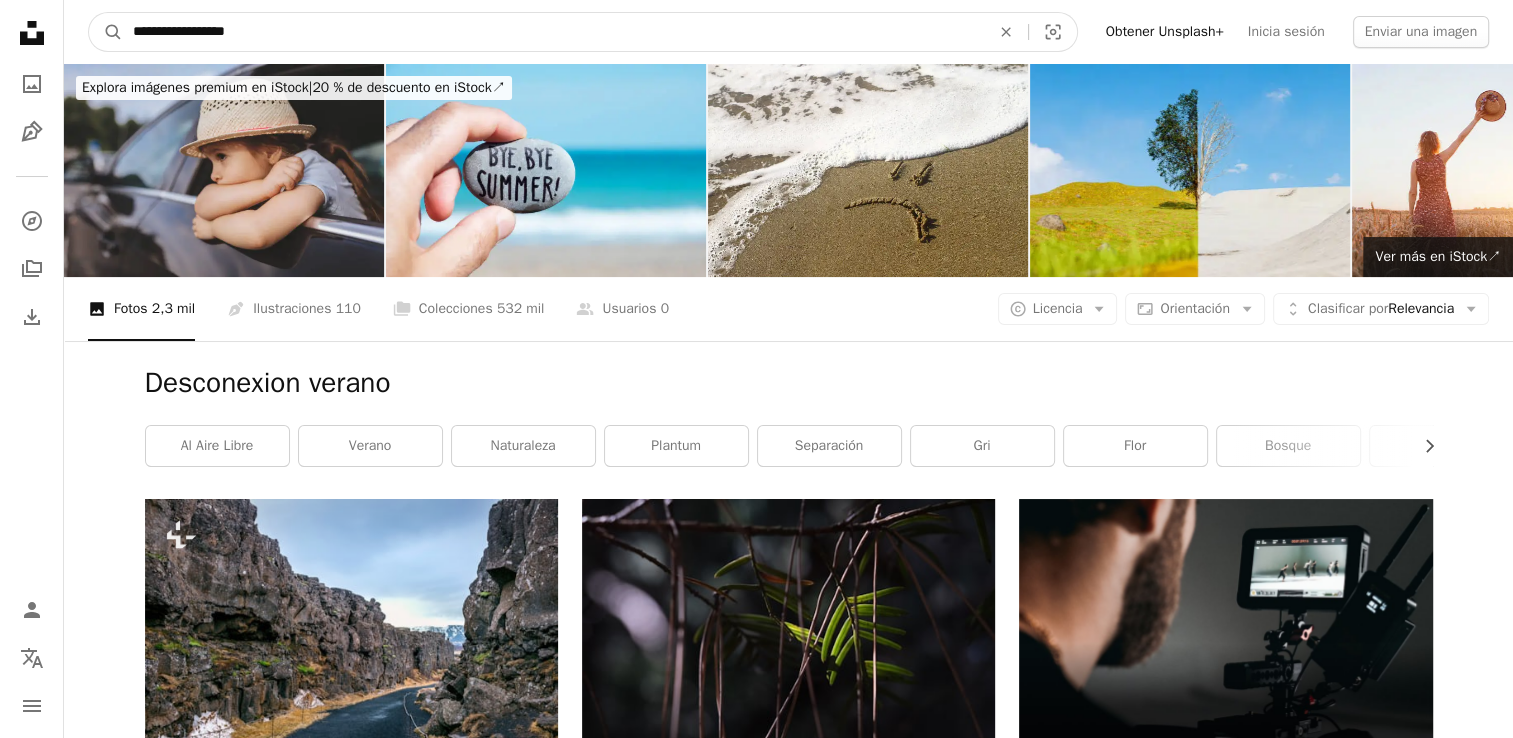 click on "**********" at bounding box center (553, 32) 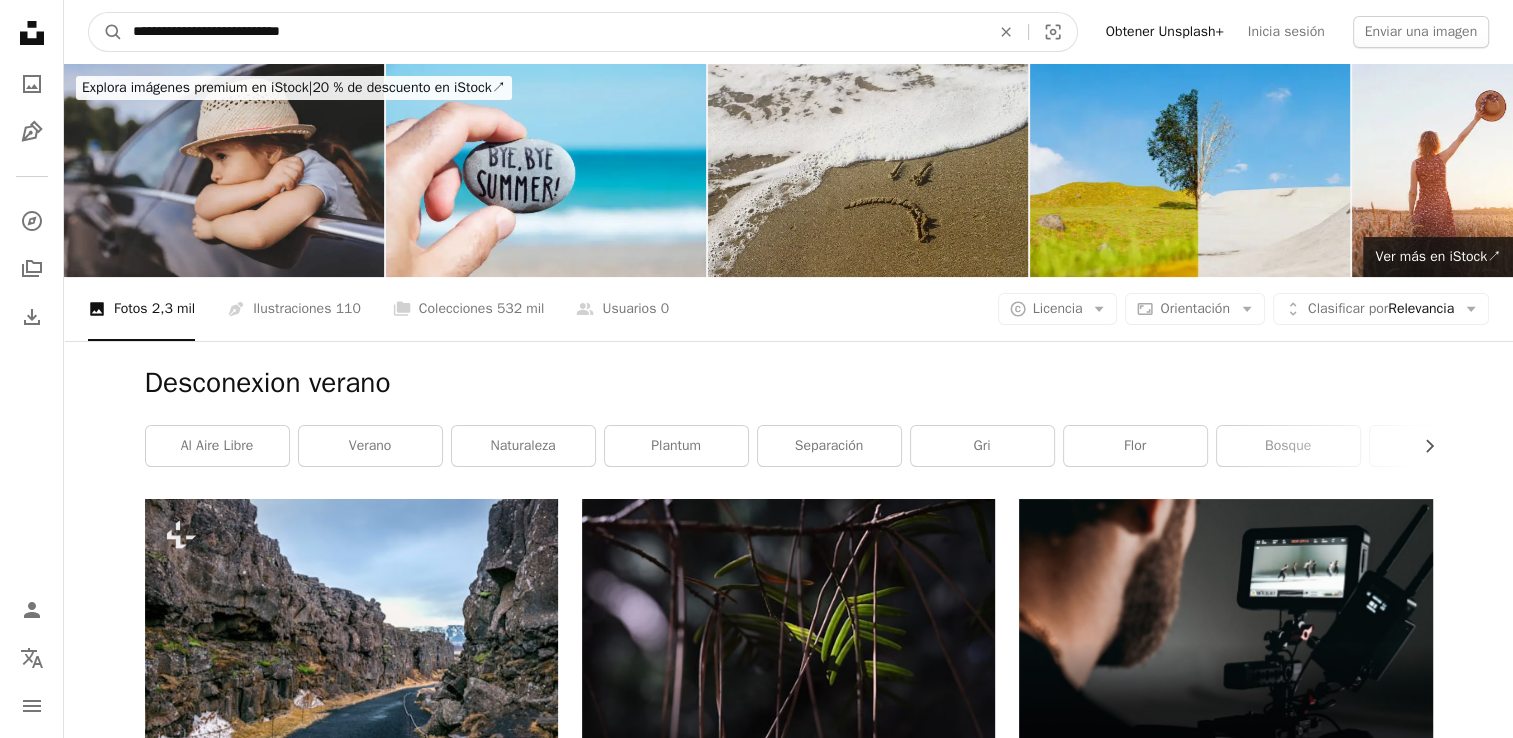 type on "**********" 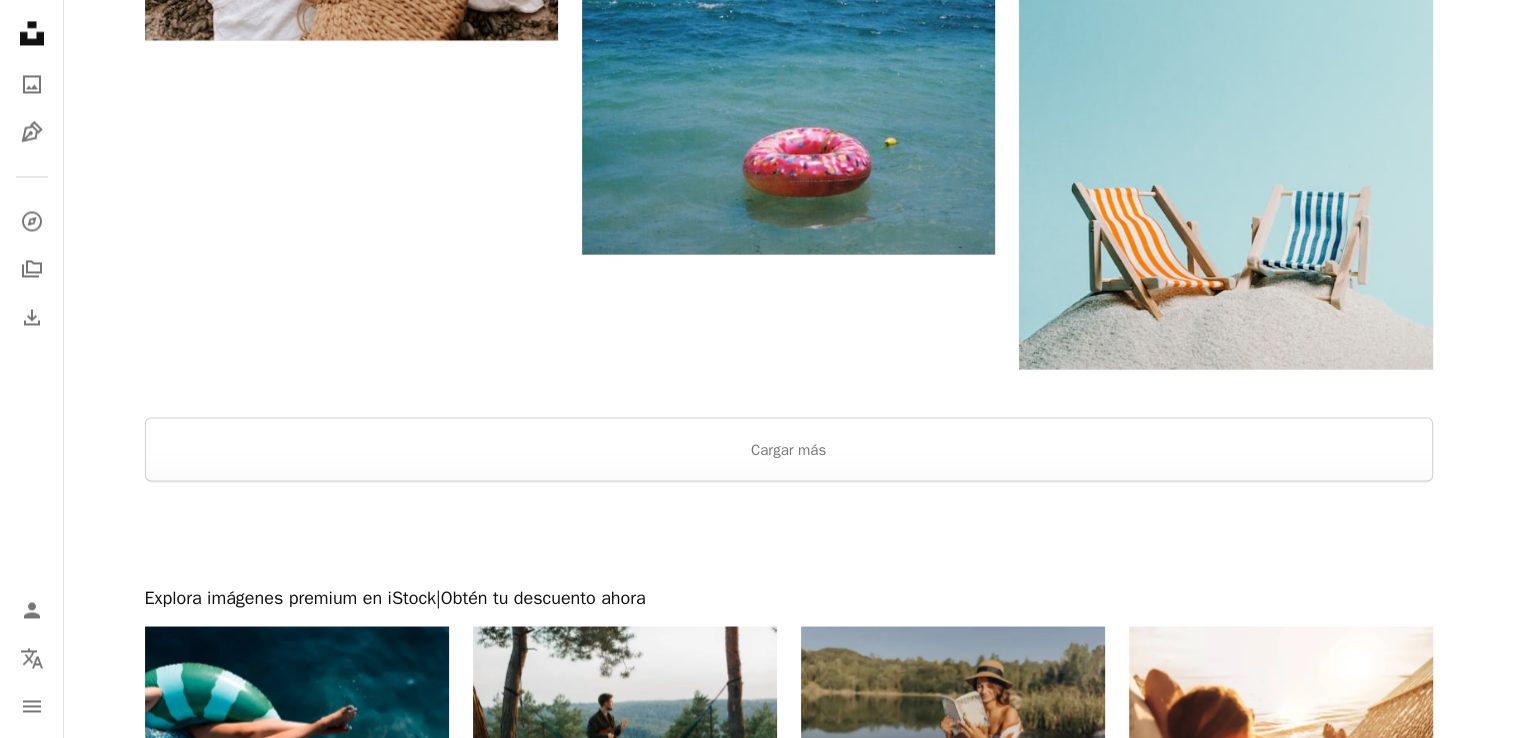 scroll, scrollTop: 3500, scrollLeft: 0, axis: vertical 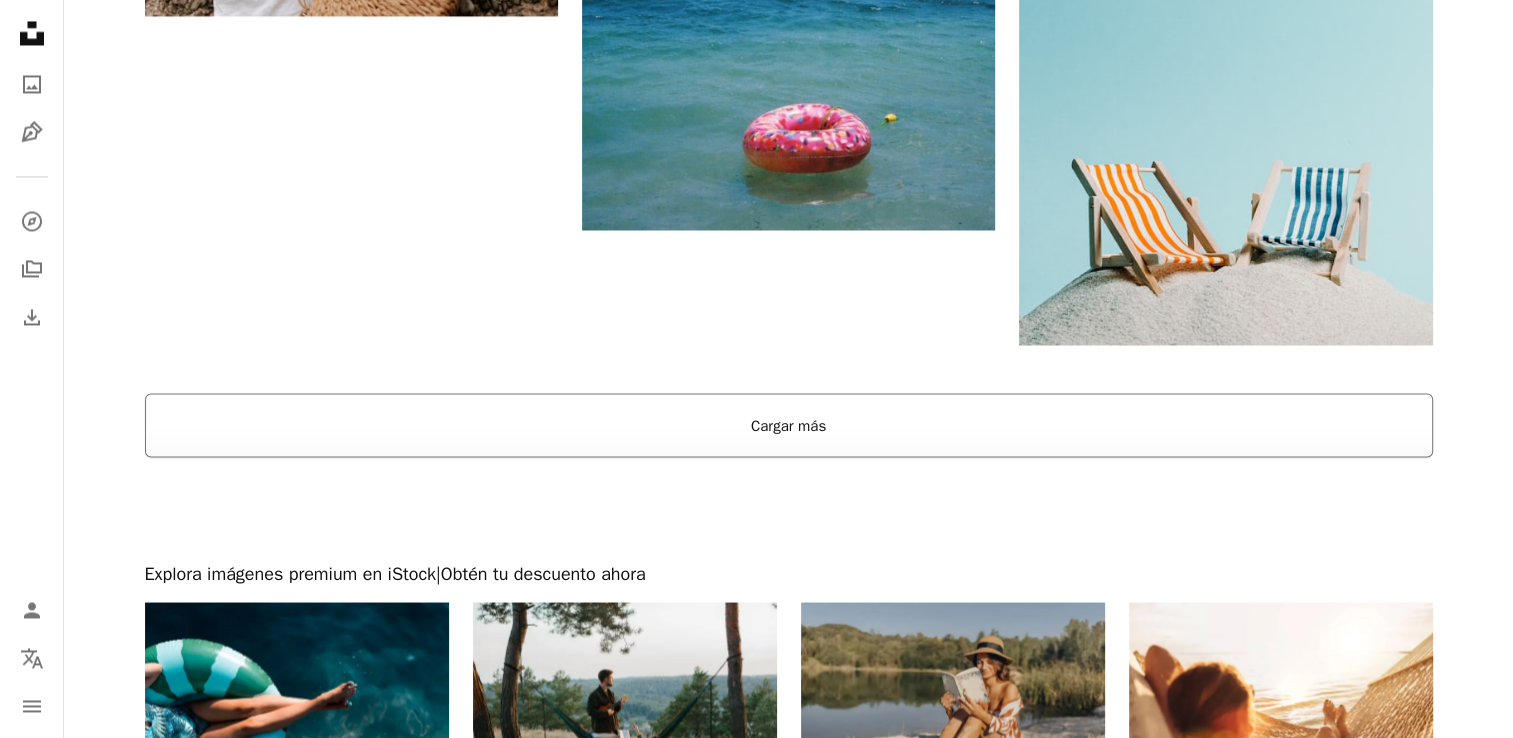 click on "Cargar más" at bounding box center (789, 425) 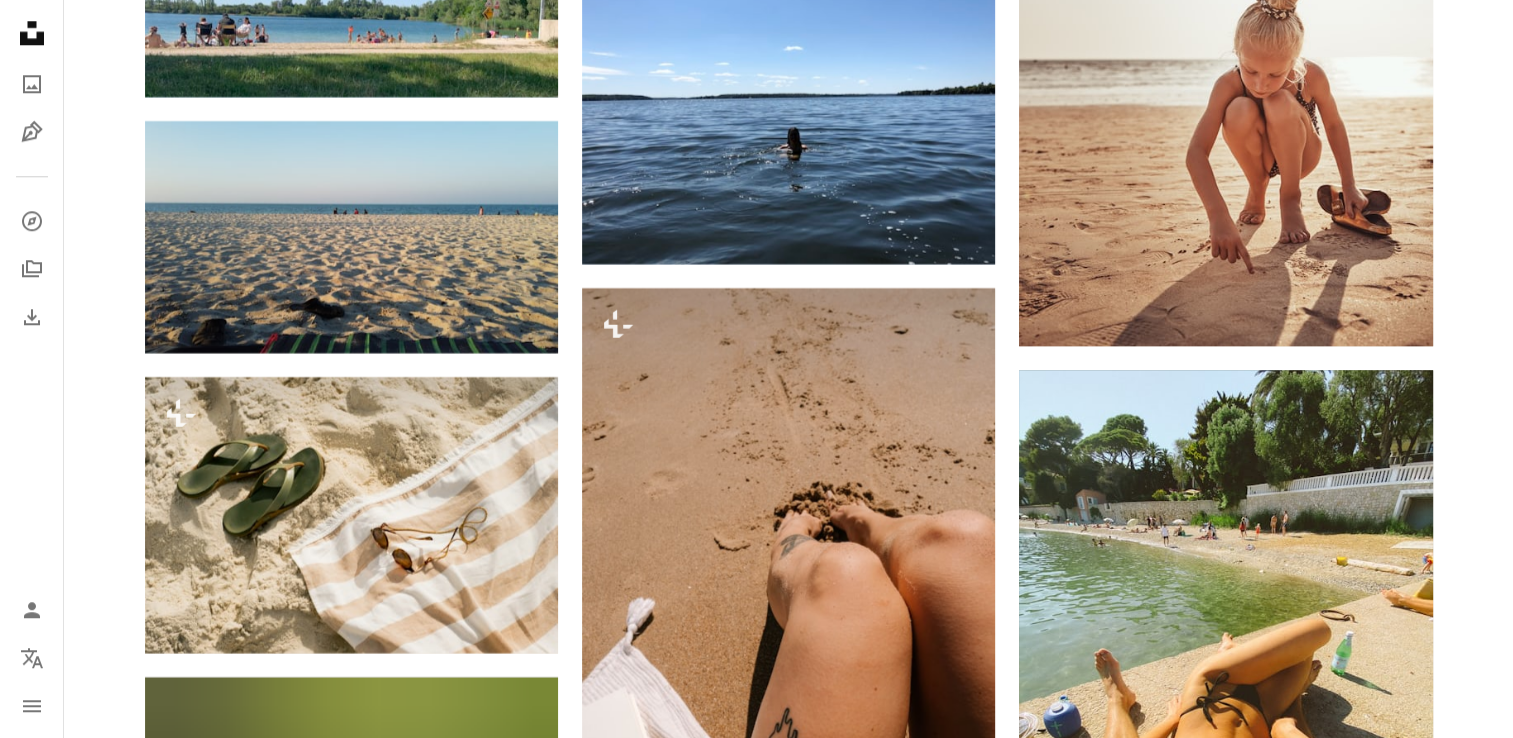 scroll, scrollTop: 9700, scrollLeft: 0, axis: vertical 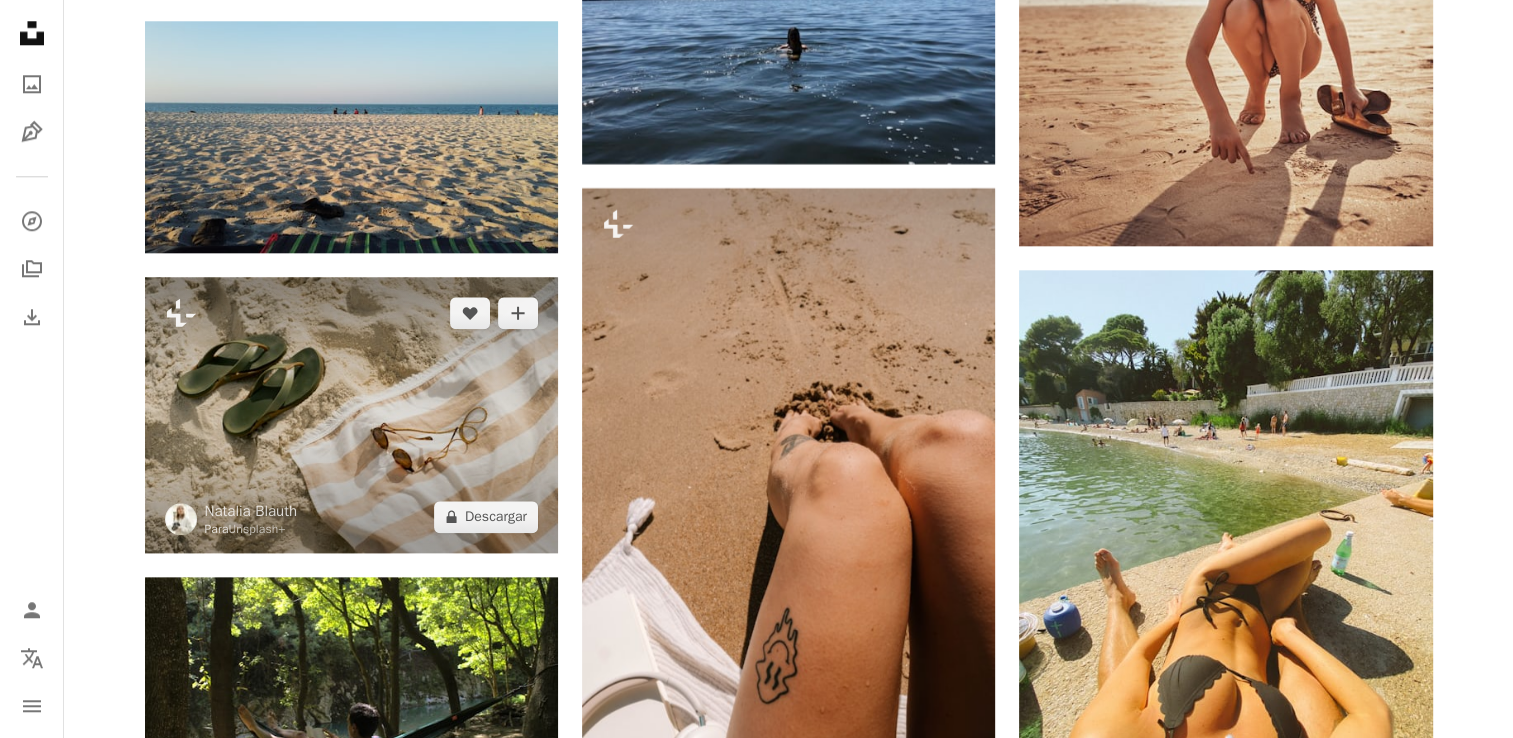 click at bounding box center (351, 414) 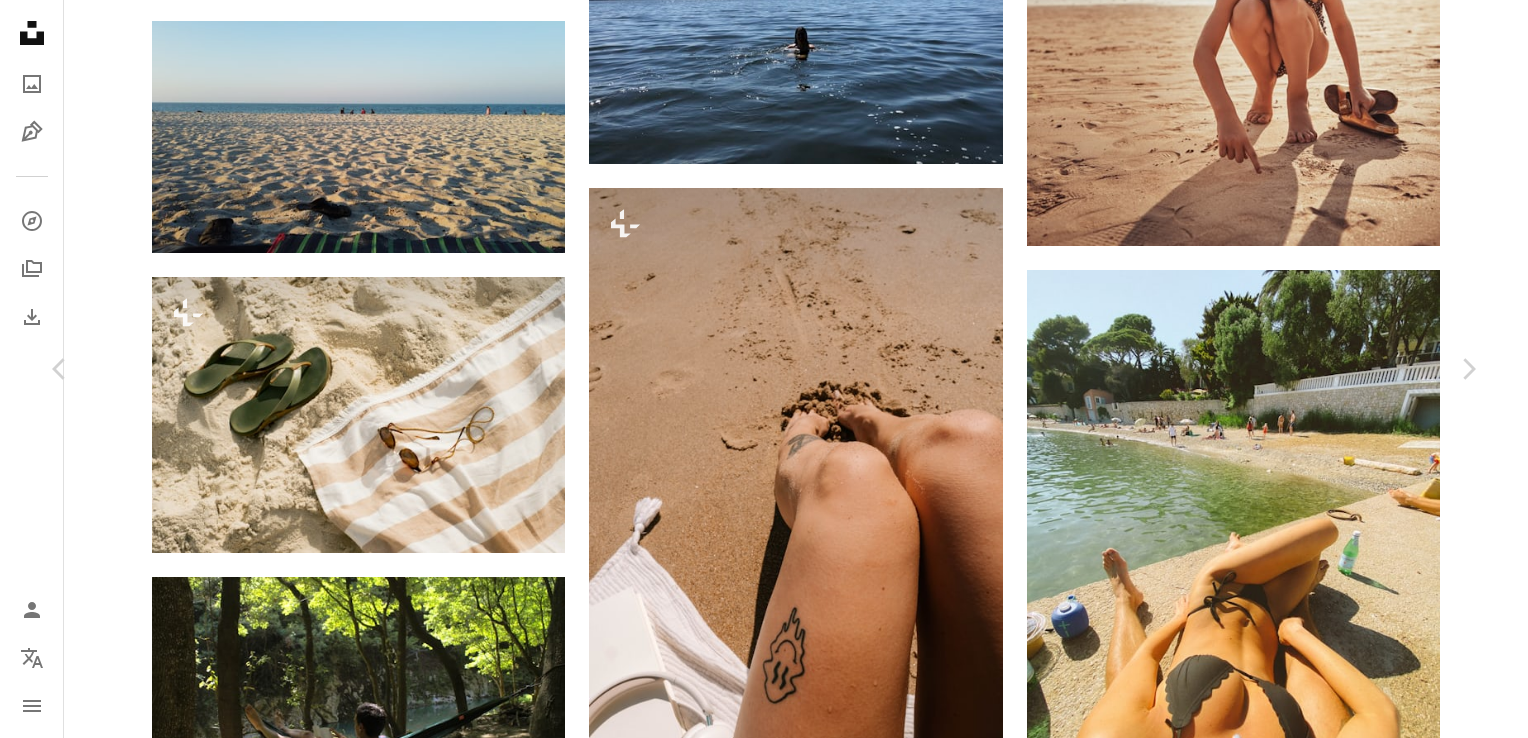 type 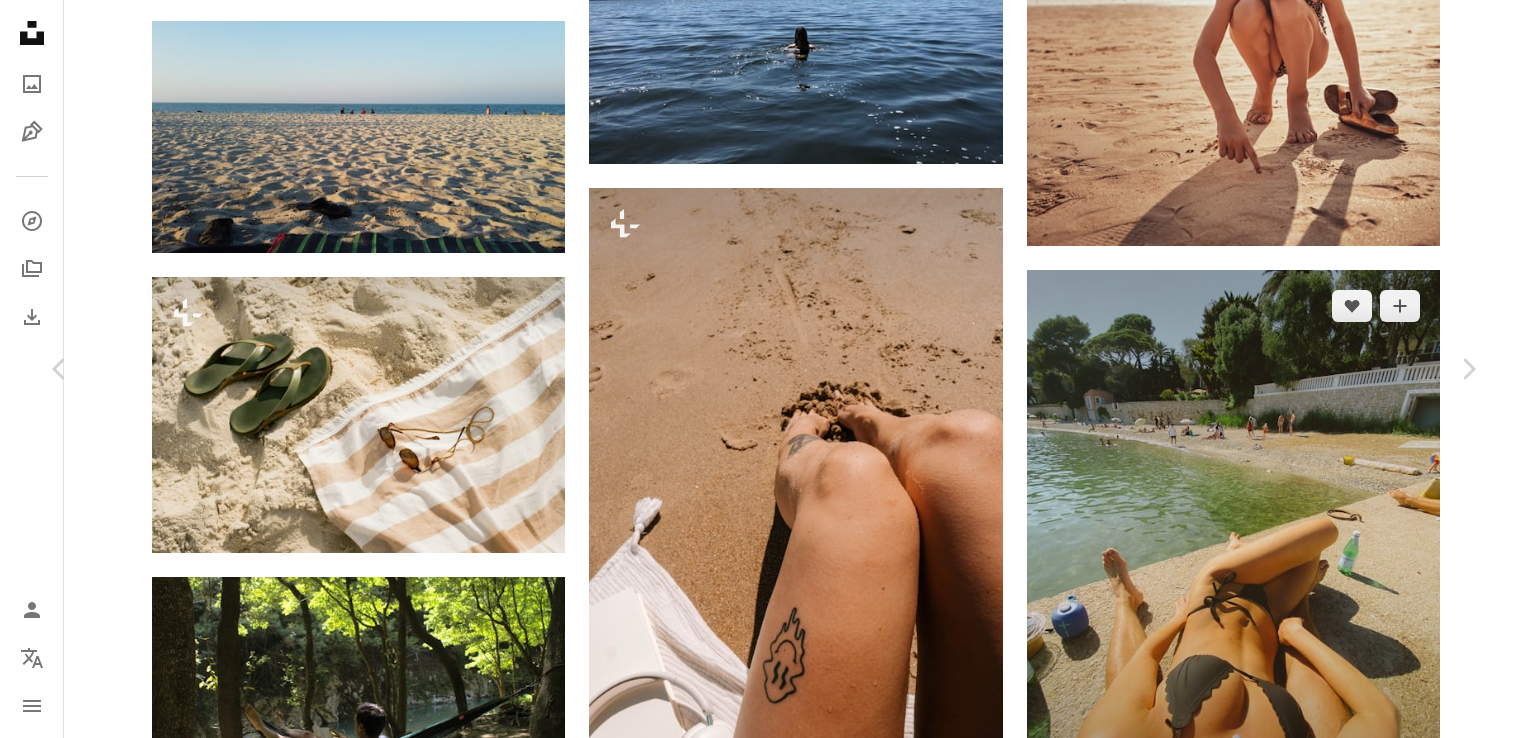 click on "[FIRST] [LAST]" at bounding box center [764, 5087] 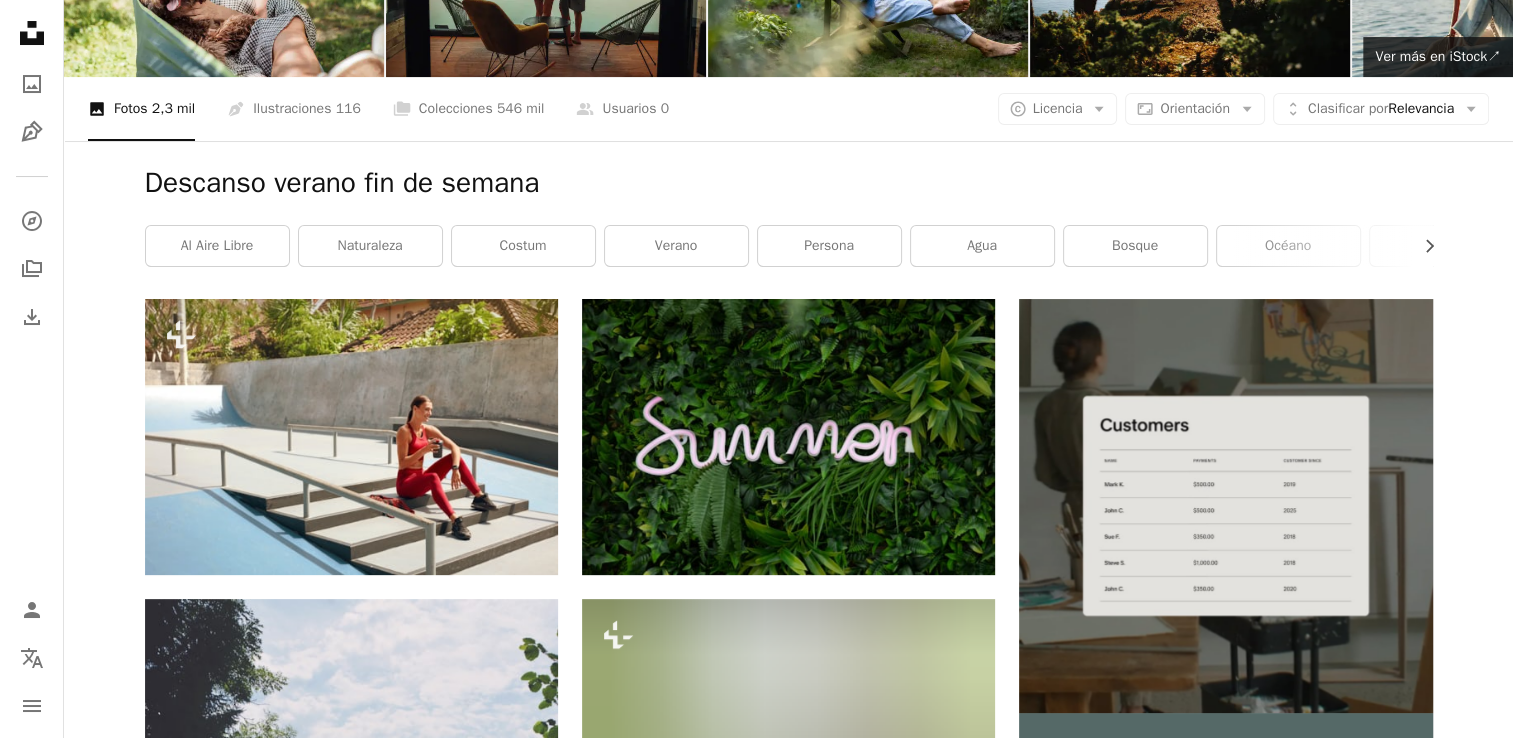 scroll, scrollTop: 0, scrollLeft: 0, axis: both 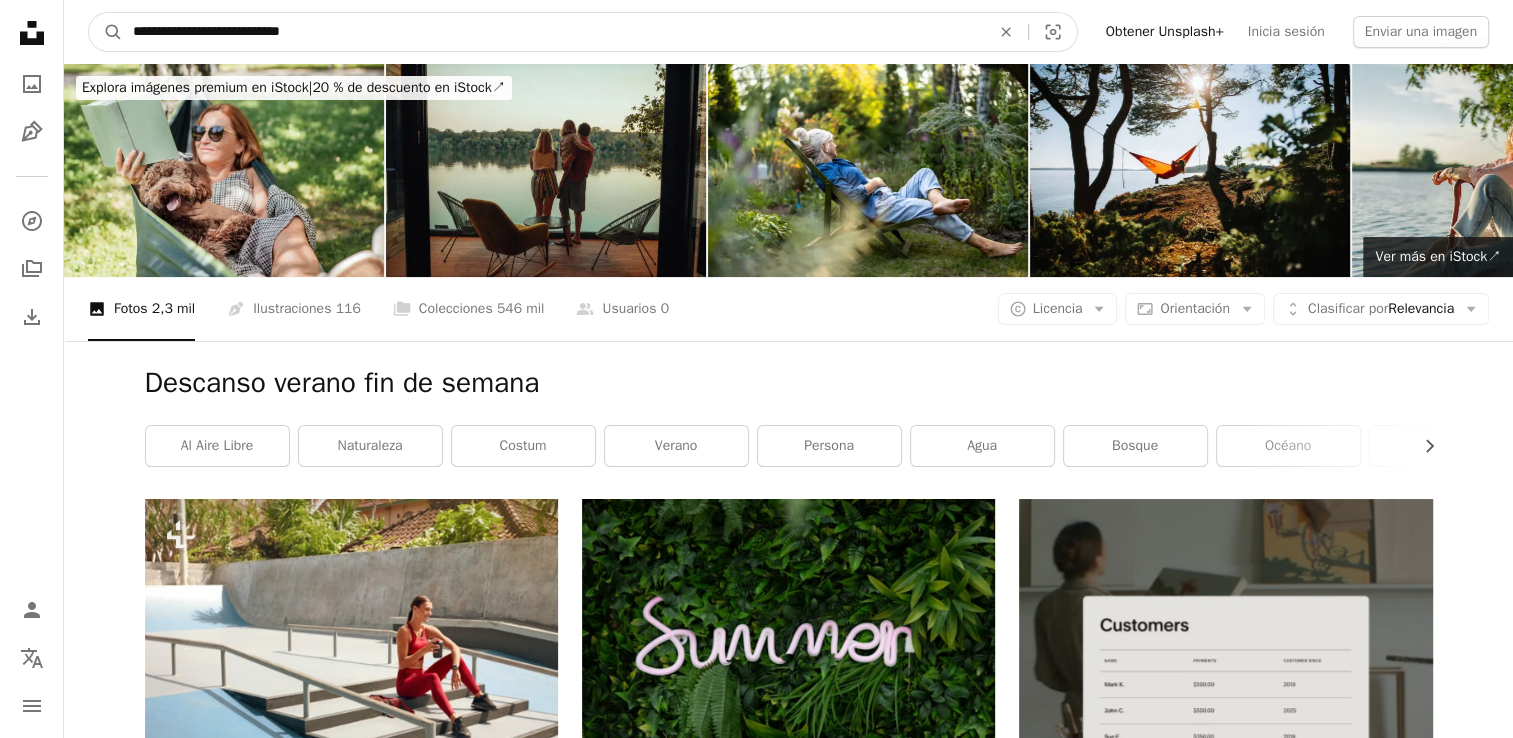 click on "**********" at bounding box center (553, 32) 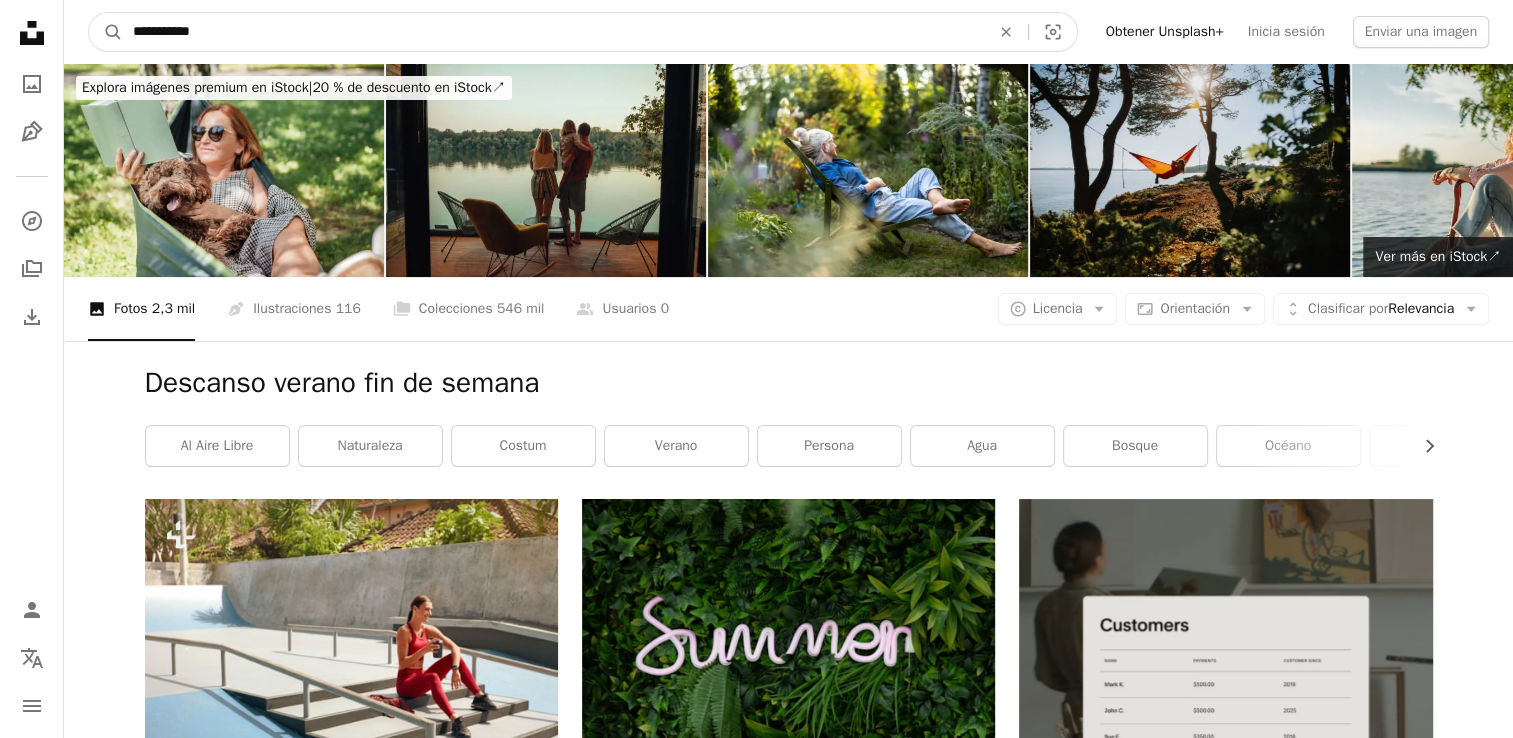 type on "**********" 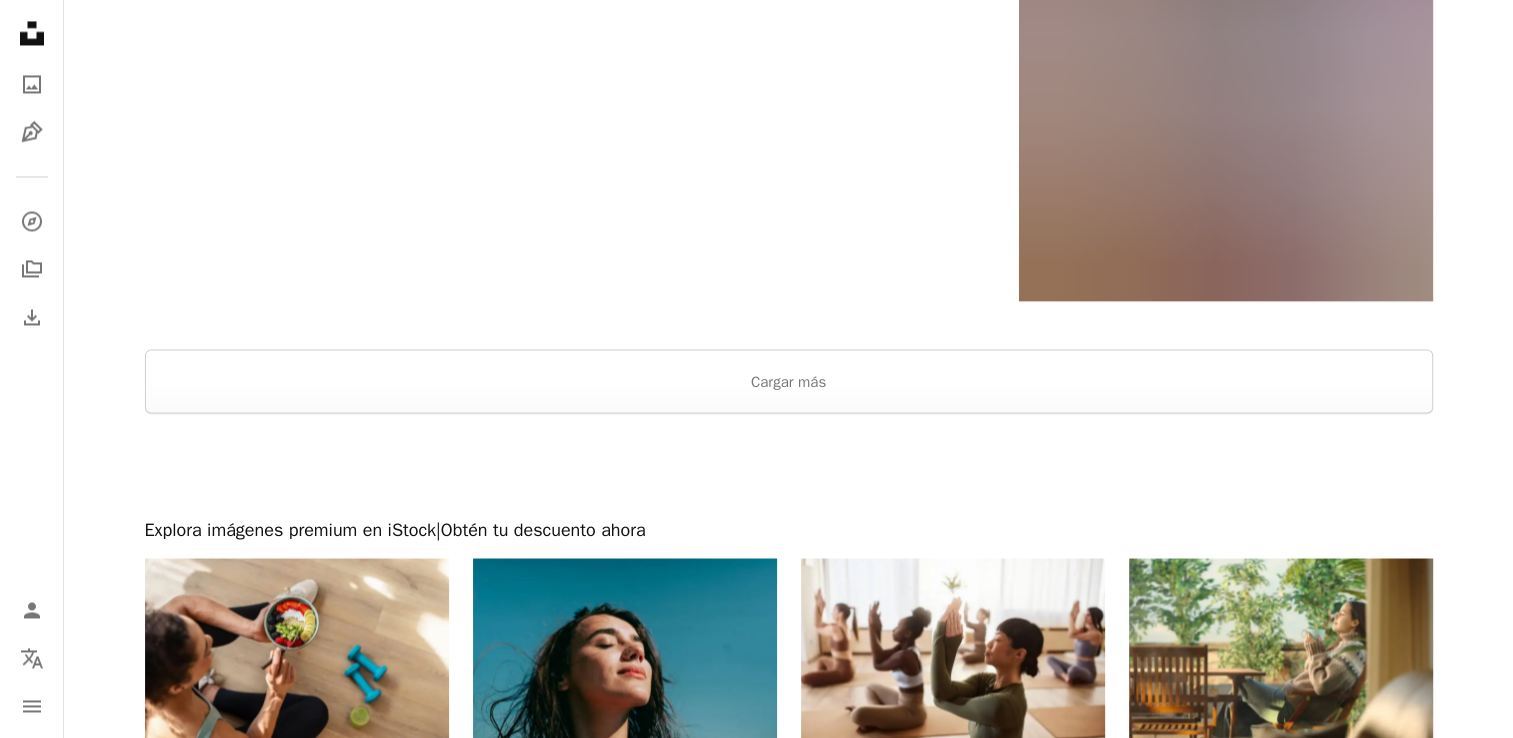 scroll, scrollTop: 3500, scrollLeft: 0, axis: vertical 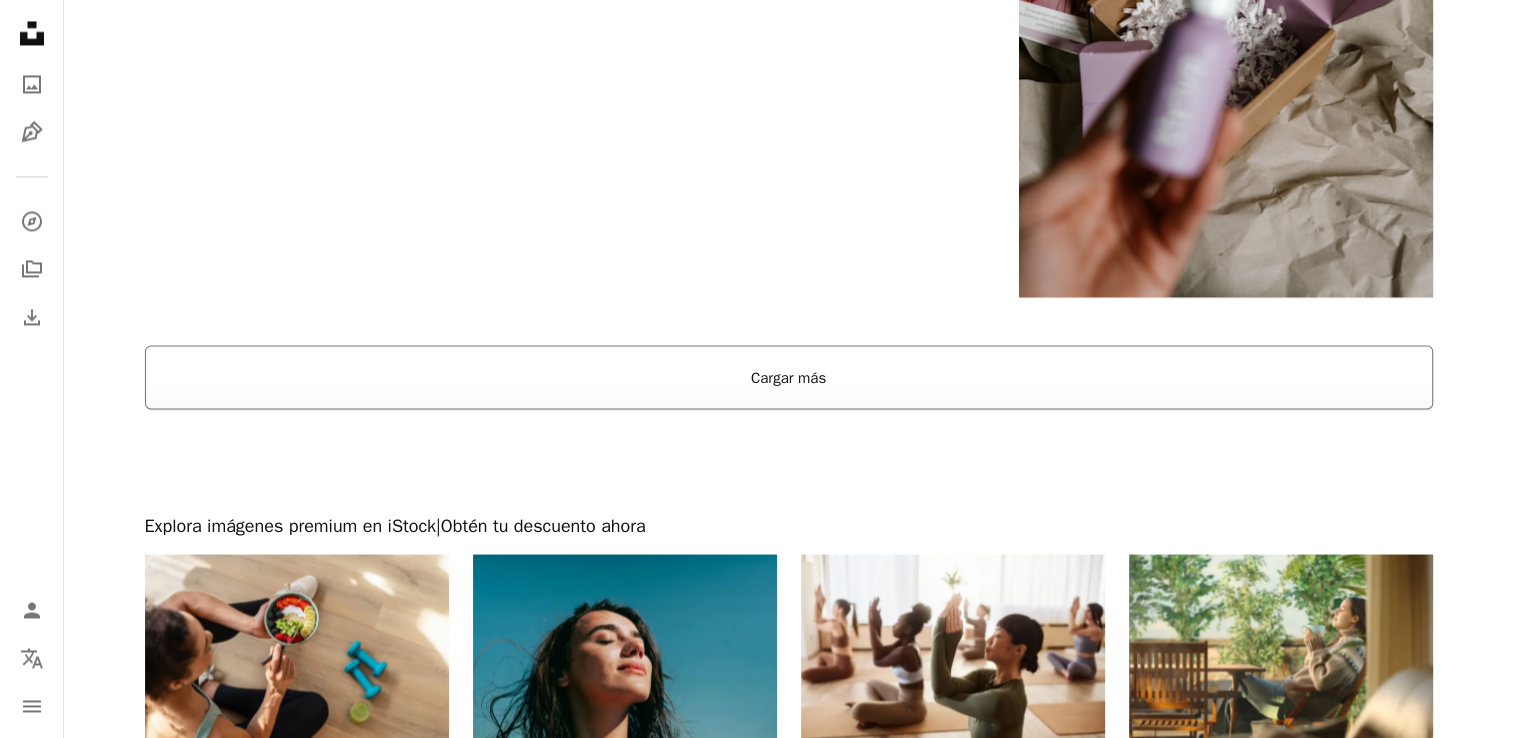 click on "Cargar más" at bounding box center [789, 377] 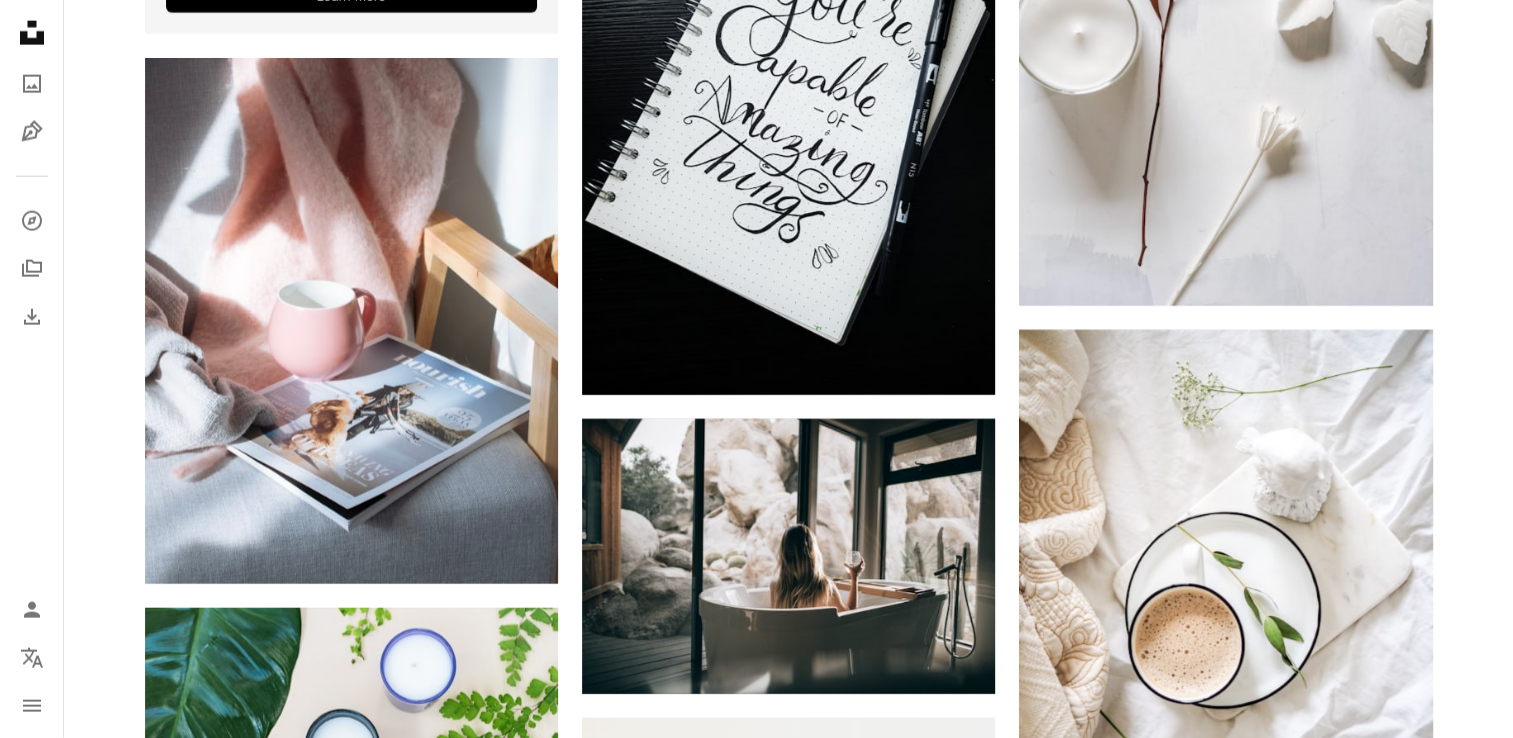 scroll, scrollTop: 5100, scrollLeft: 0, axis: vertical 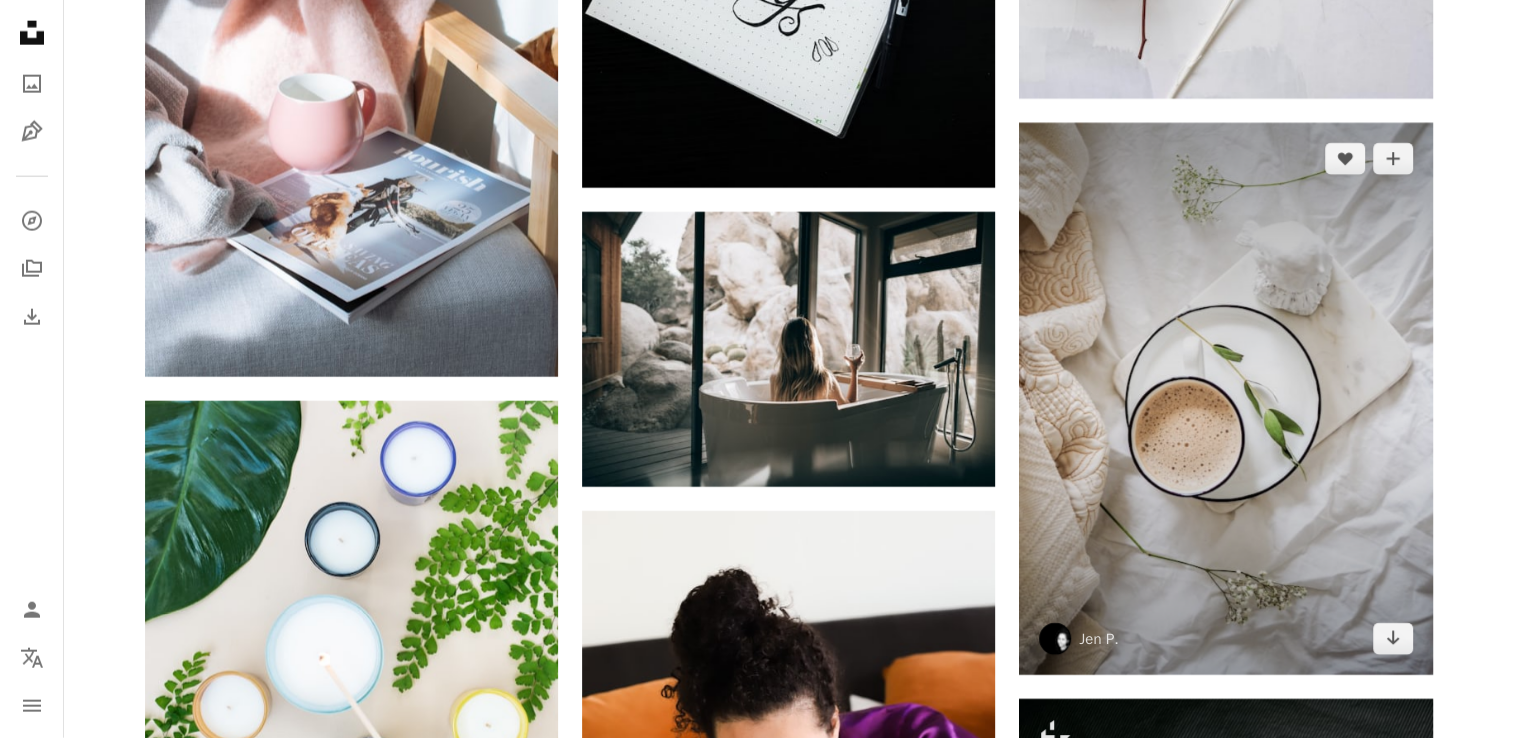 click at bounding box center [1225, 398] 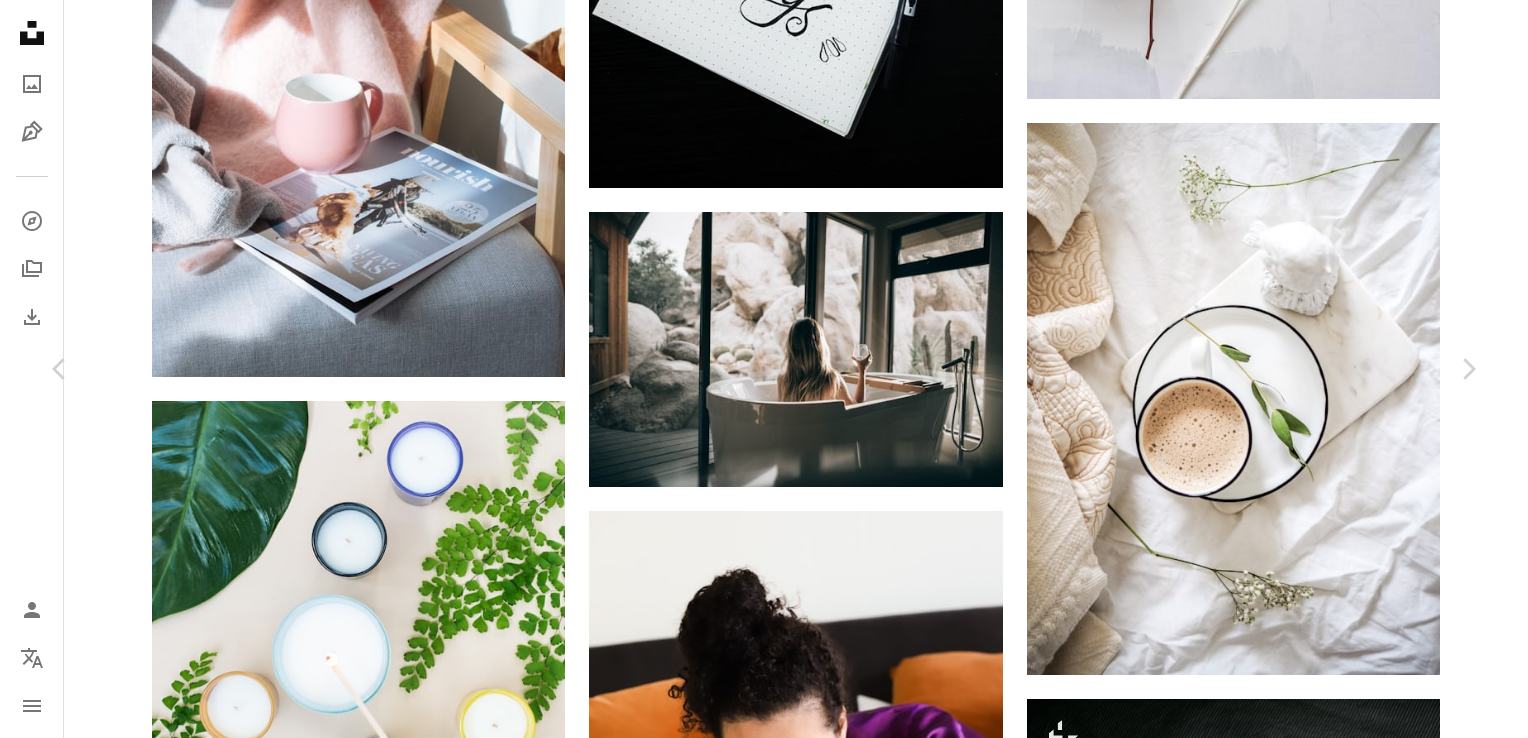 type 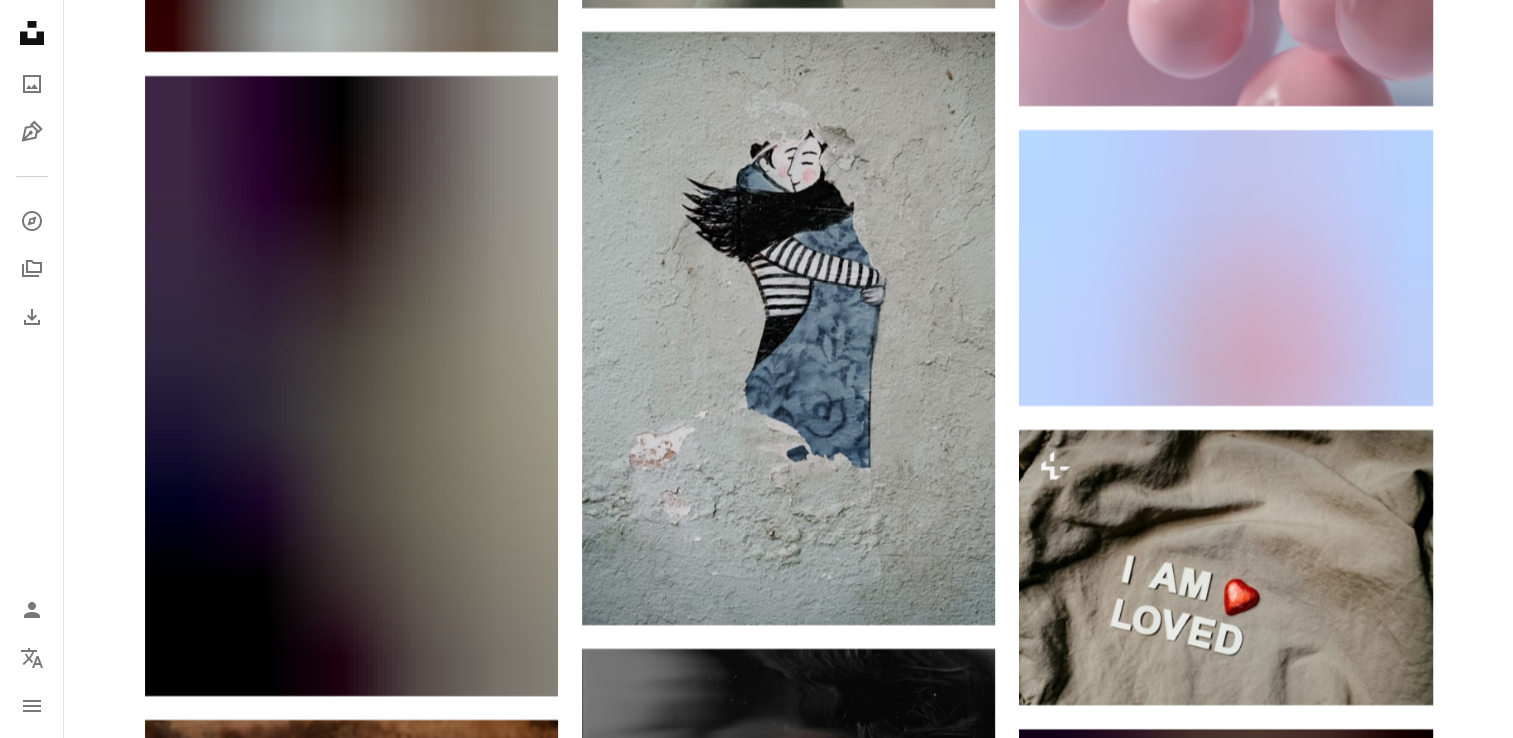 scroll, scrollTop: 22700, scrollLeft: 0, axis: vertical 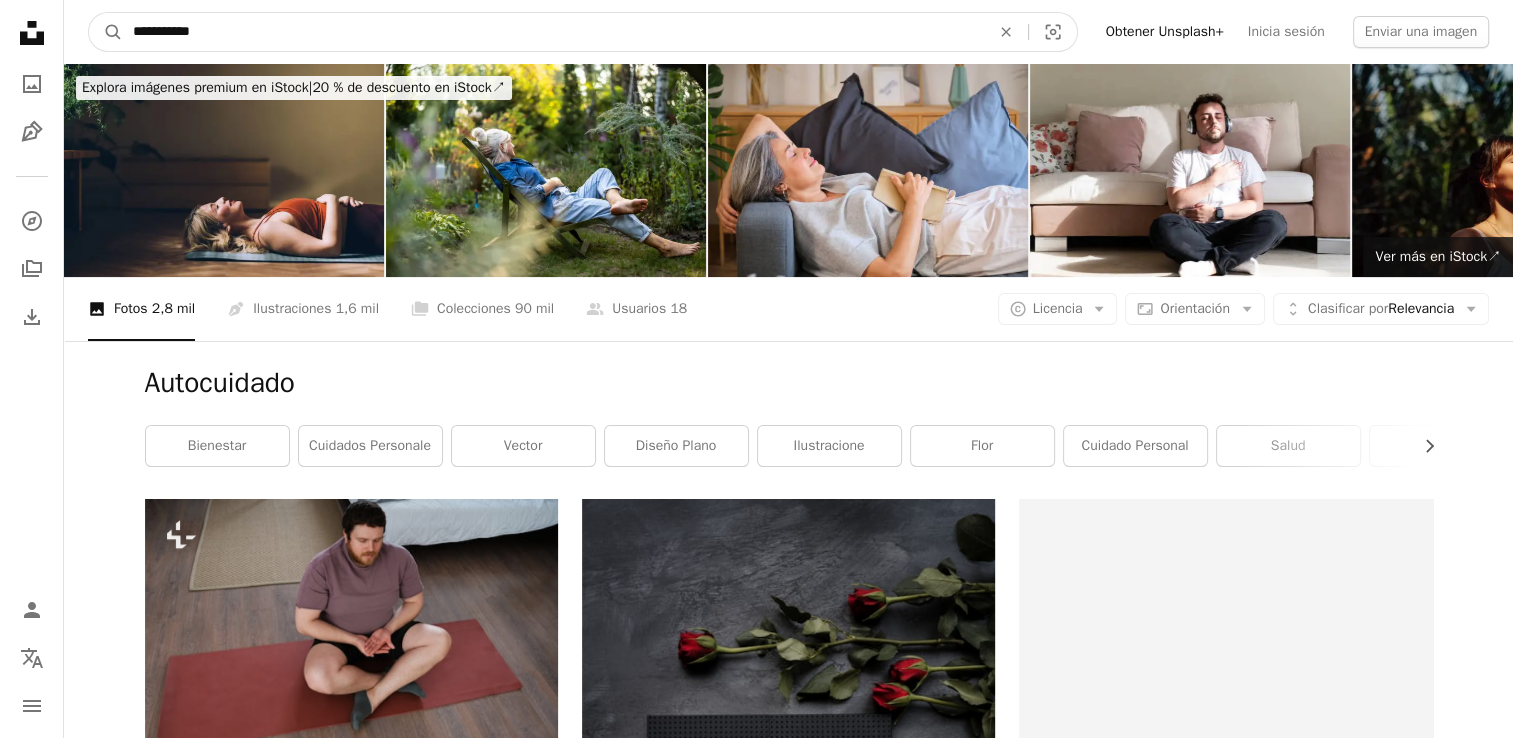 click on "**********" at bounding box center [553, 32] 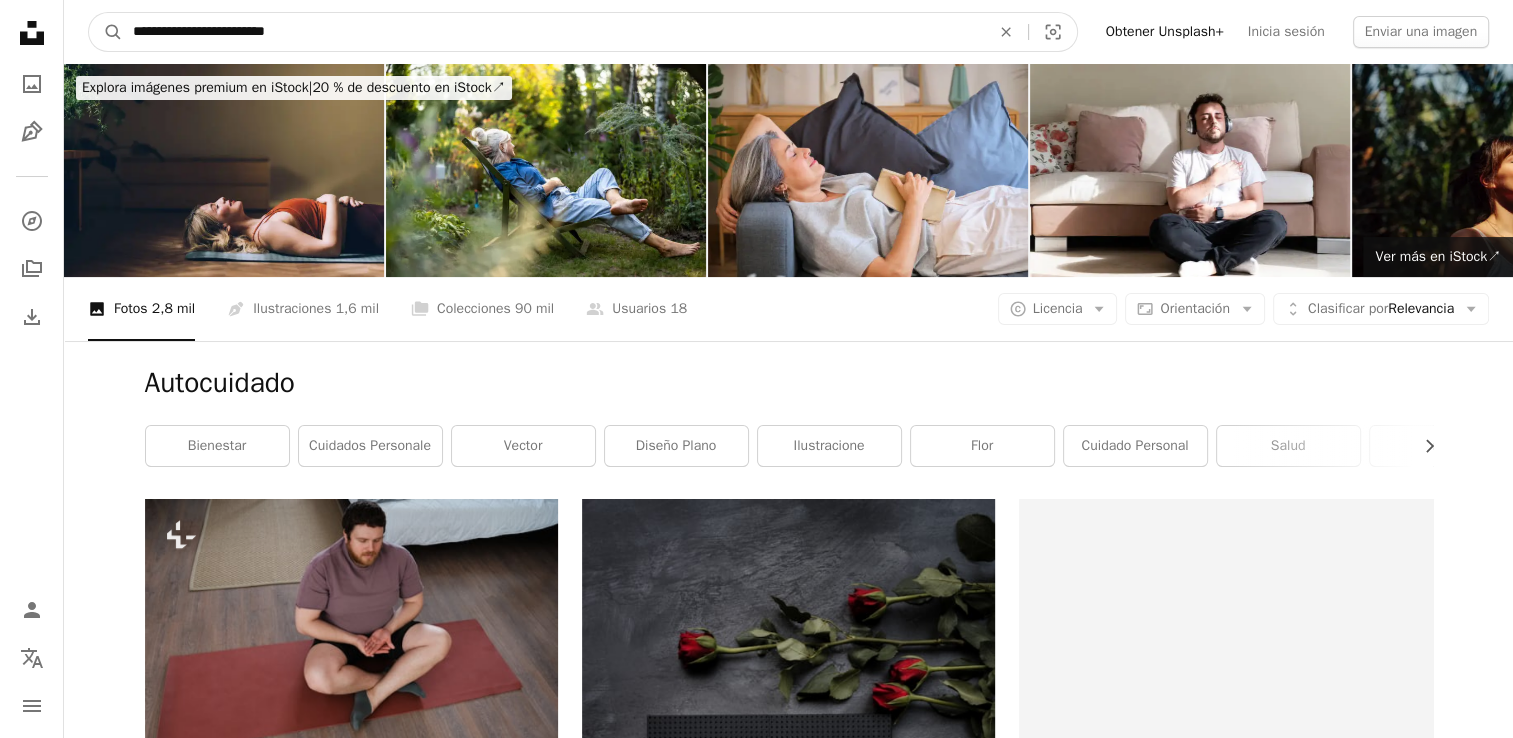 type on "**********" 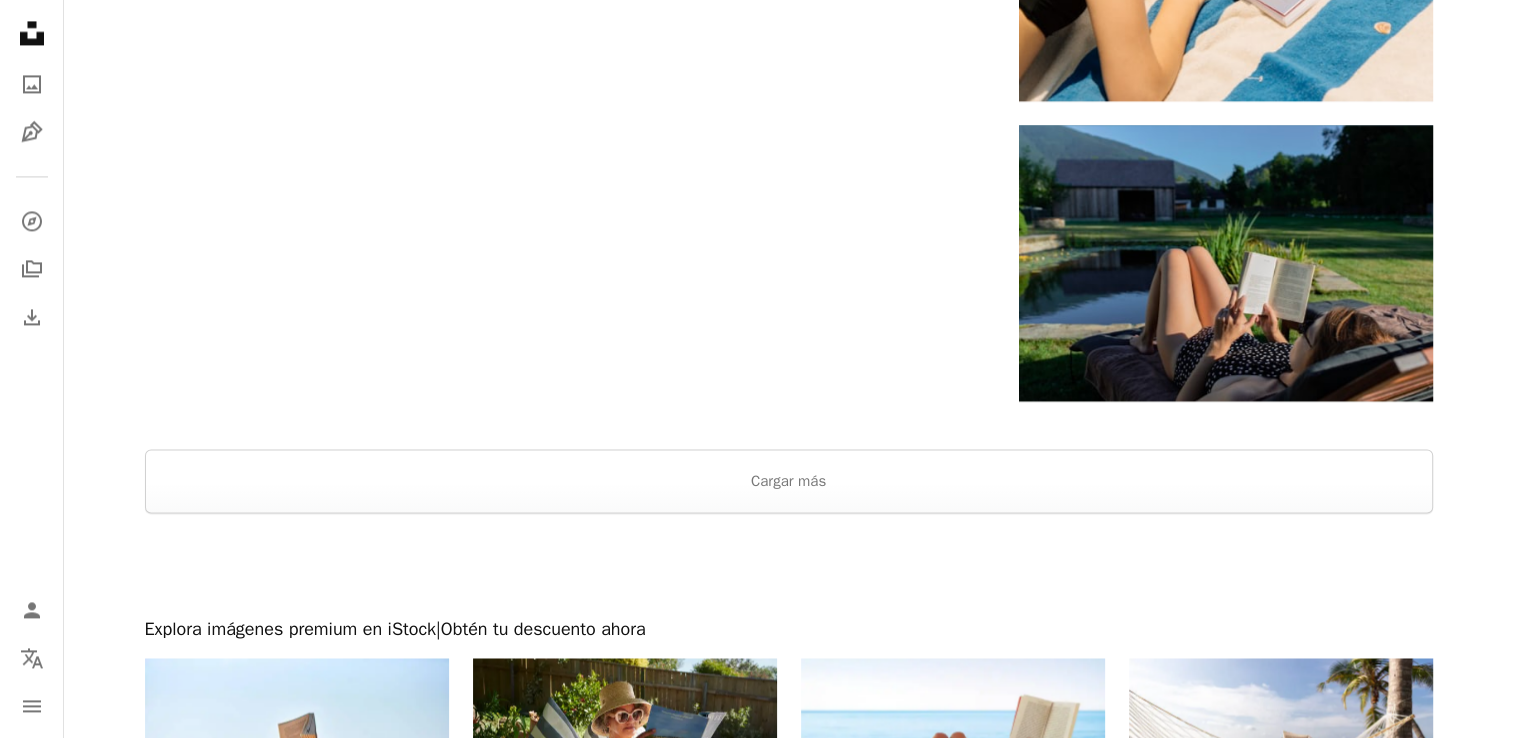 scroll, scrollTop: 3200, scrollLeft: 0, axis: vertical 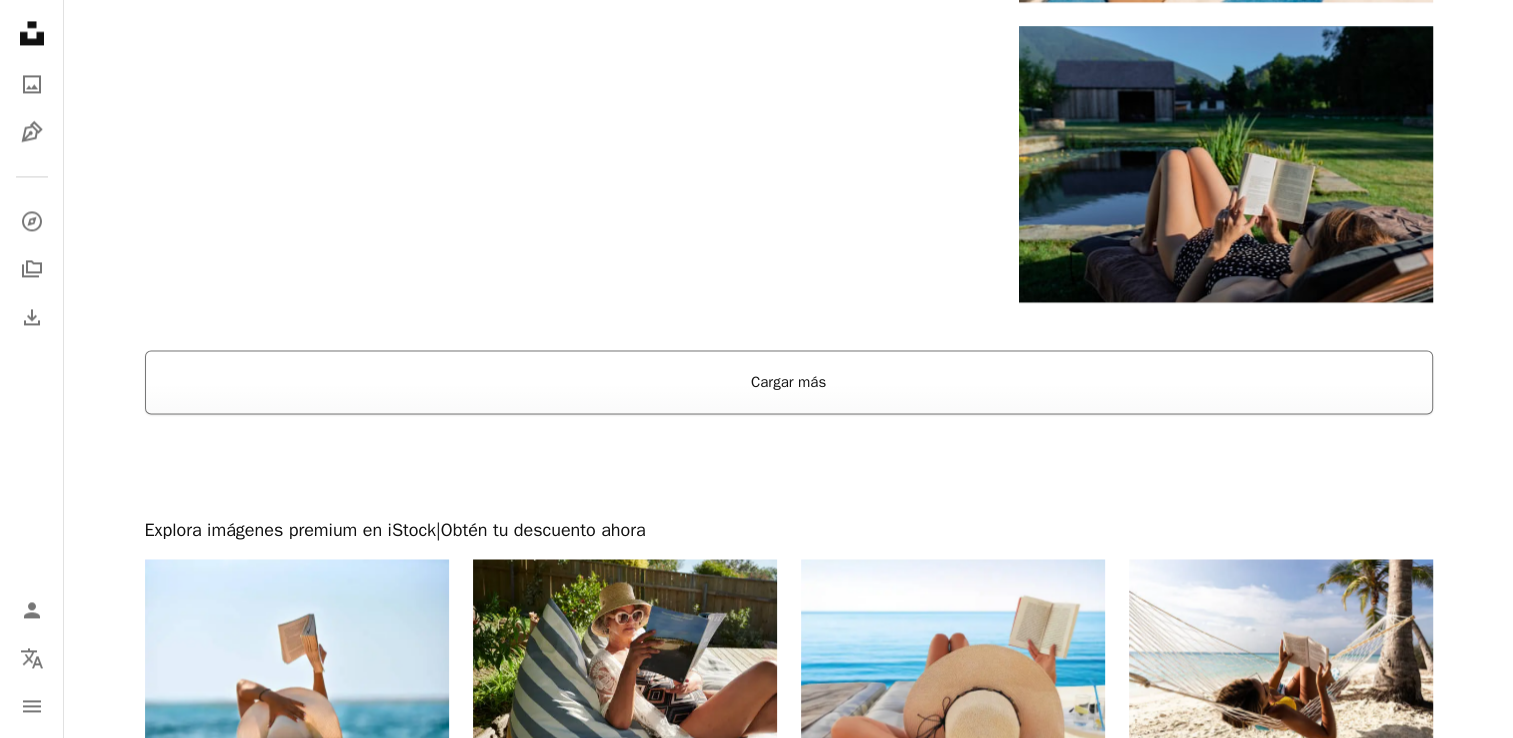 click on "Cargar más" at bounding box center [789, 382] 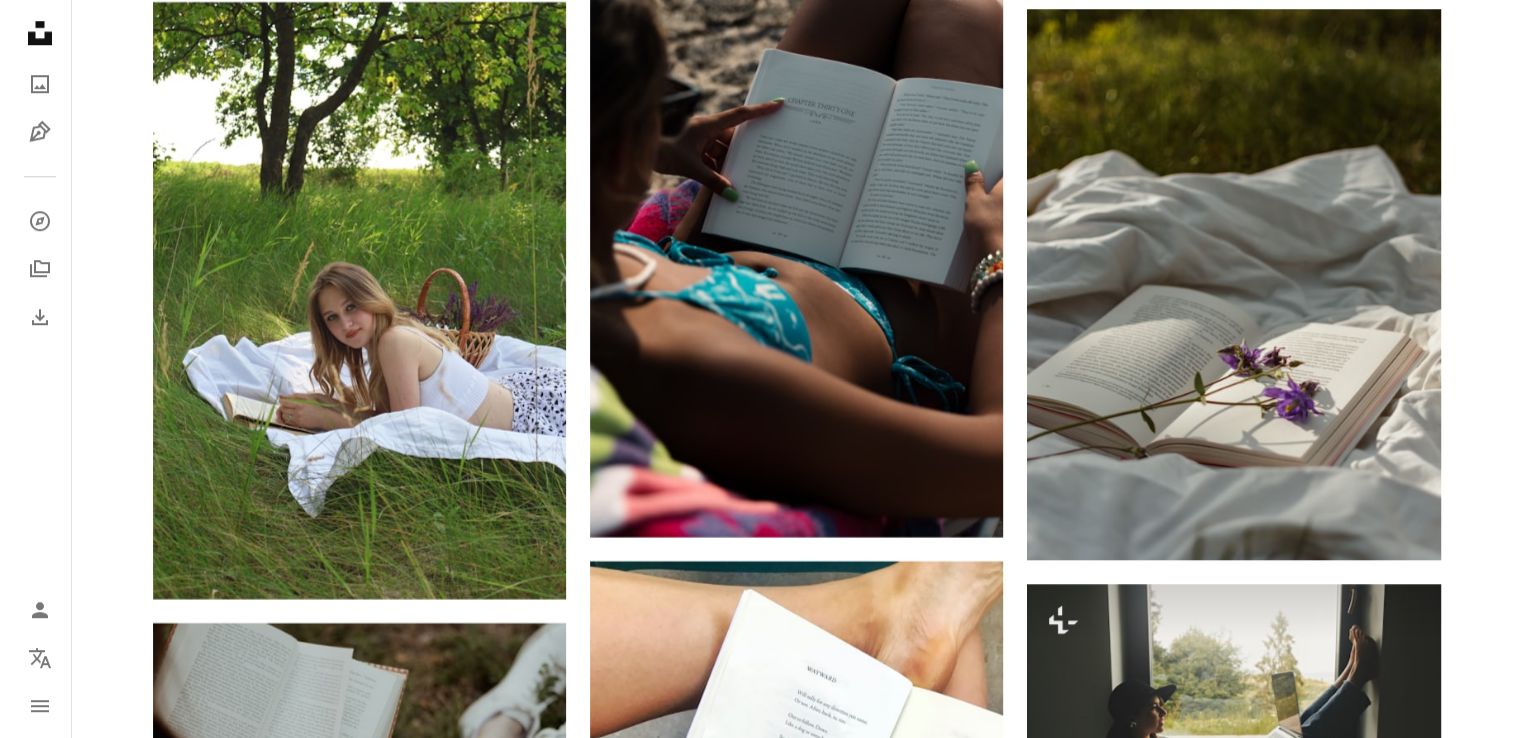 scroll, scrollTop: 9200, scrollLeft: 0, axis: vertical 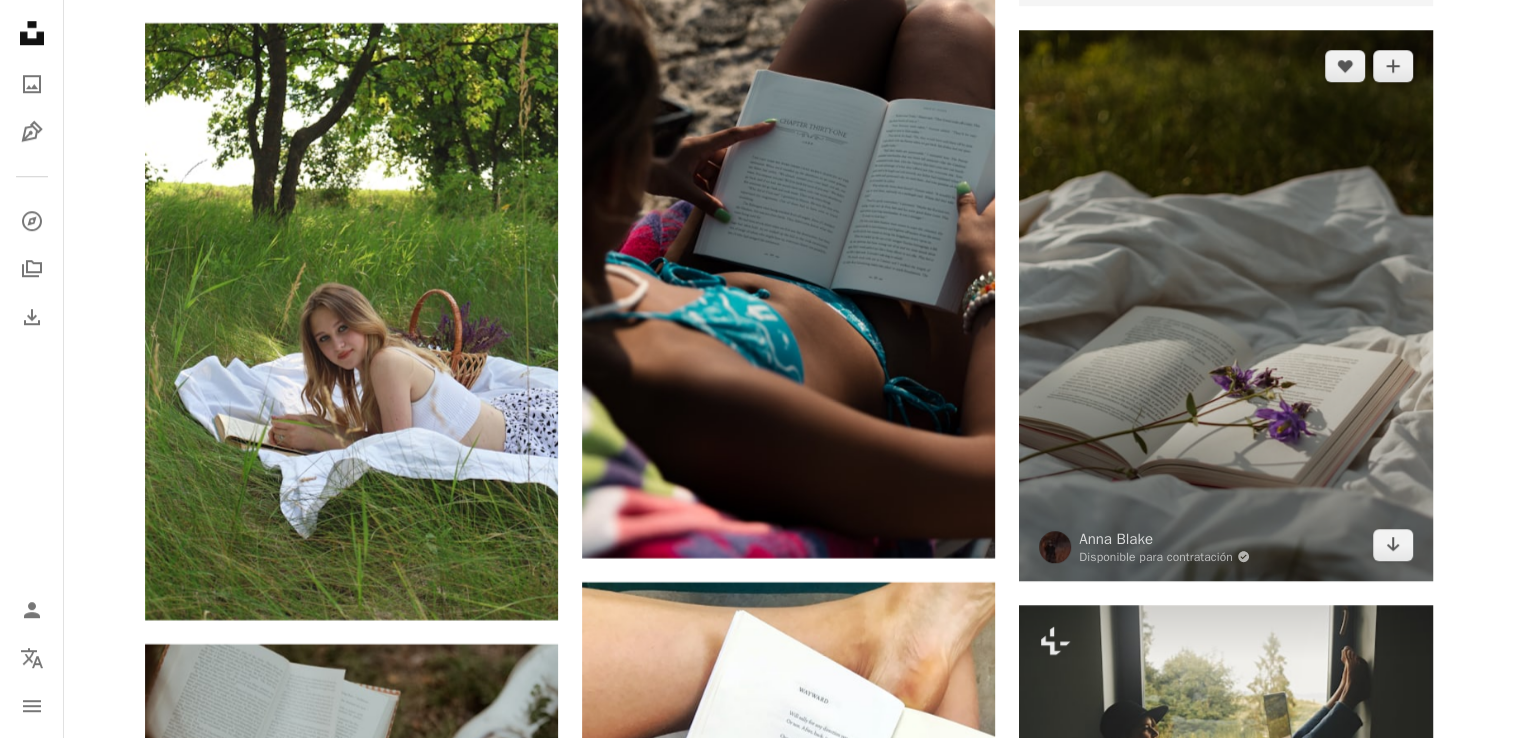 drag, startPoint x: 1260, startPoint y: 345, endPoint x: 1326, endPoint y: 342, distance: 66.068146 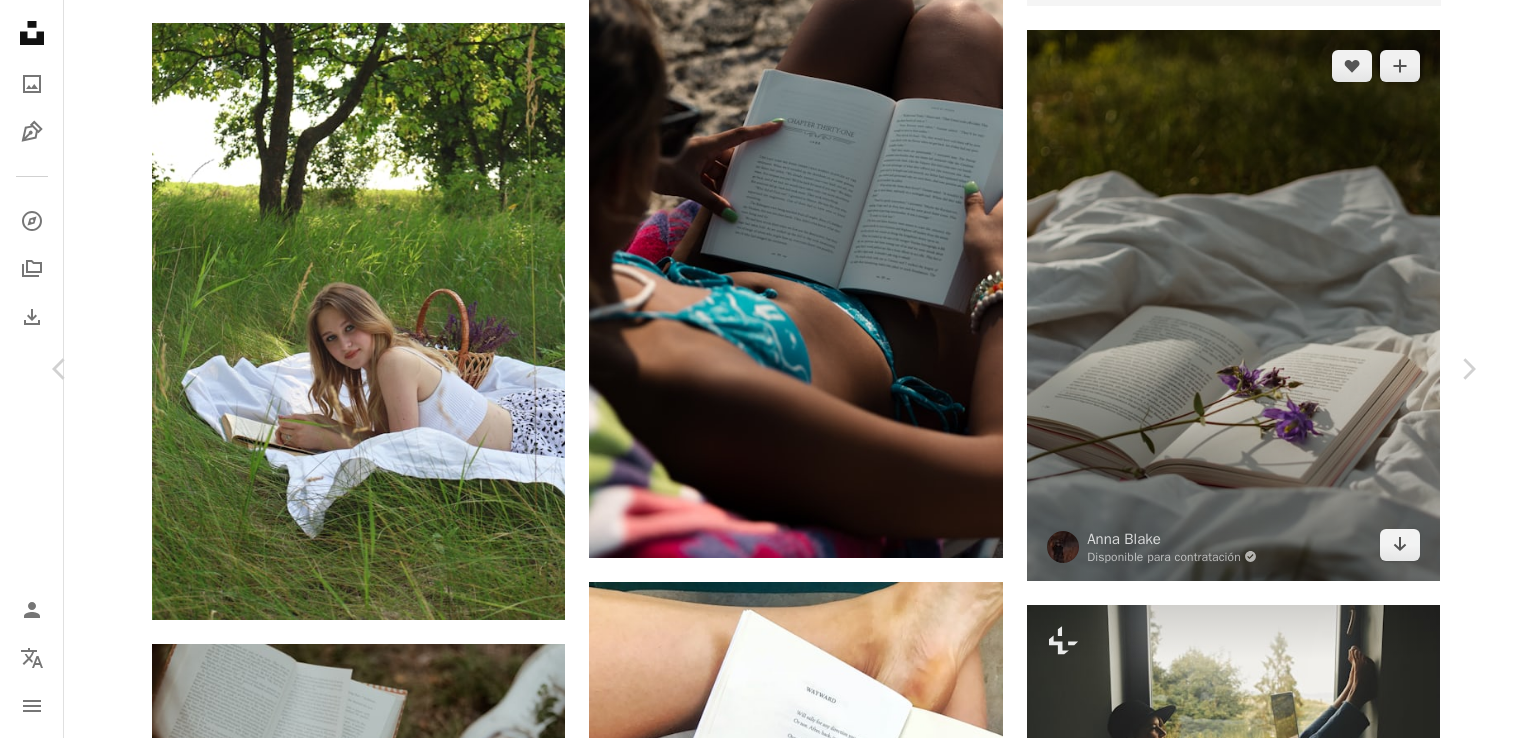 click on "Zoom in" at bounding box center (756, 4018) 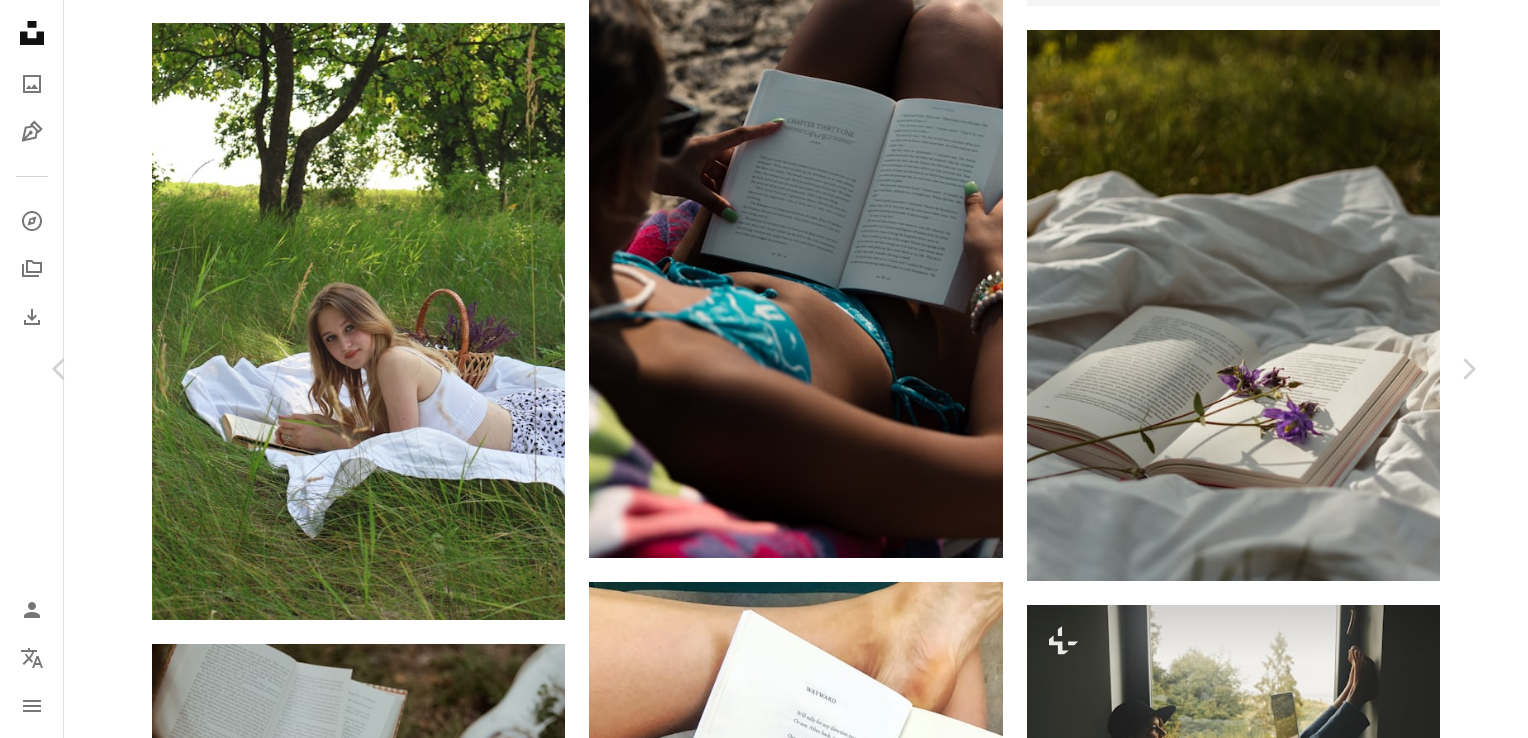 type 